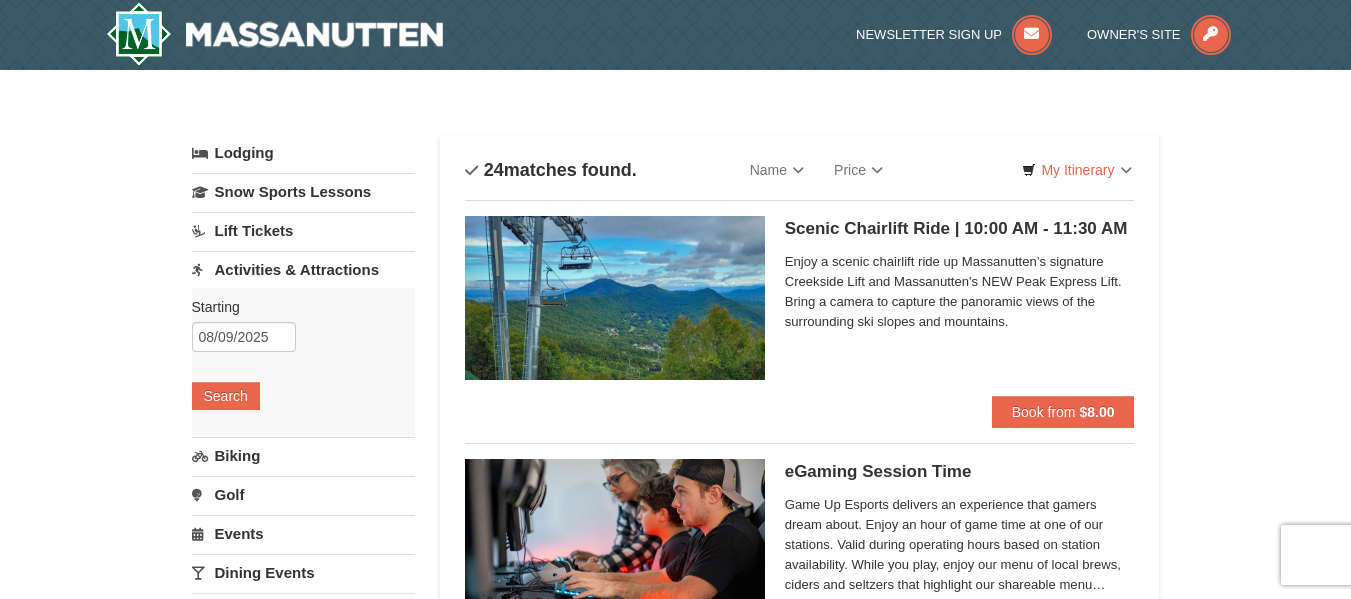 scroll, scrollTop: 537, scrollLeft: 0, axis: vertical 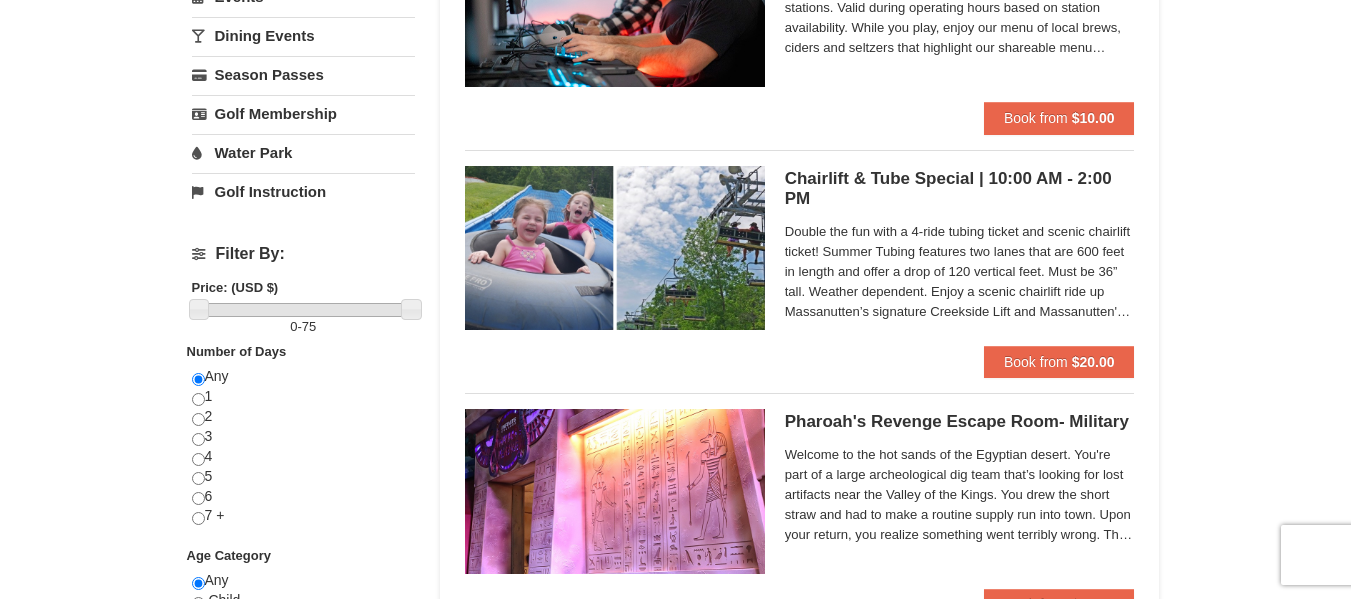 click on "×
Categories
List
Filter
My Itinerary
Questions?  1-540-289-9441
Lodging
Arrival Please format dates MM/DD/YYYY
08/09/2025
Departure Please format dates MM/DD/YYYY
08/11/2025
Adults" at bounding box center (675, 2546) 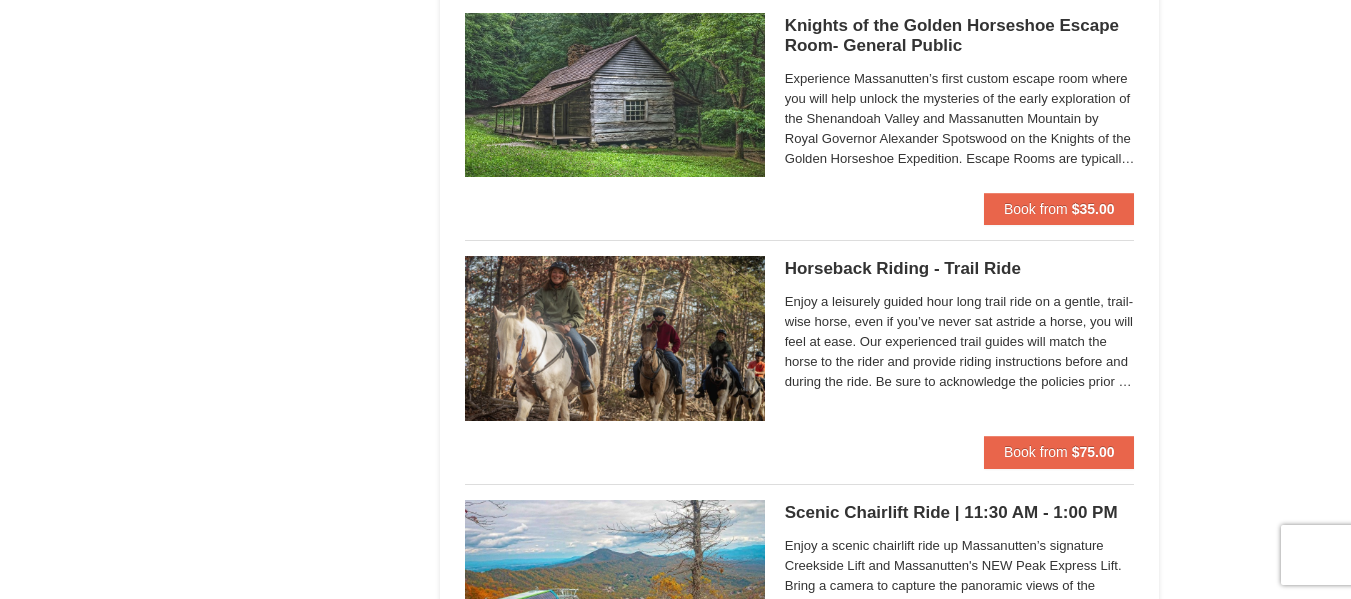 scroll, scrollTop: 2337, scrollLeft: 0, axis: vertical 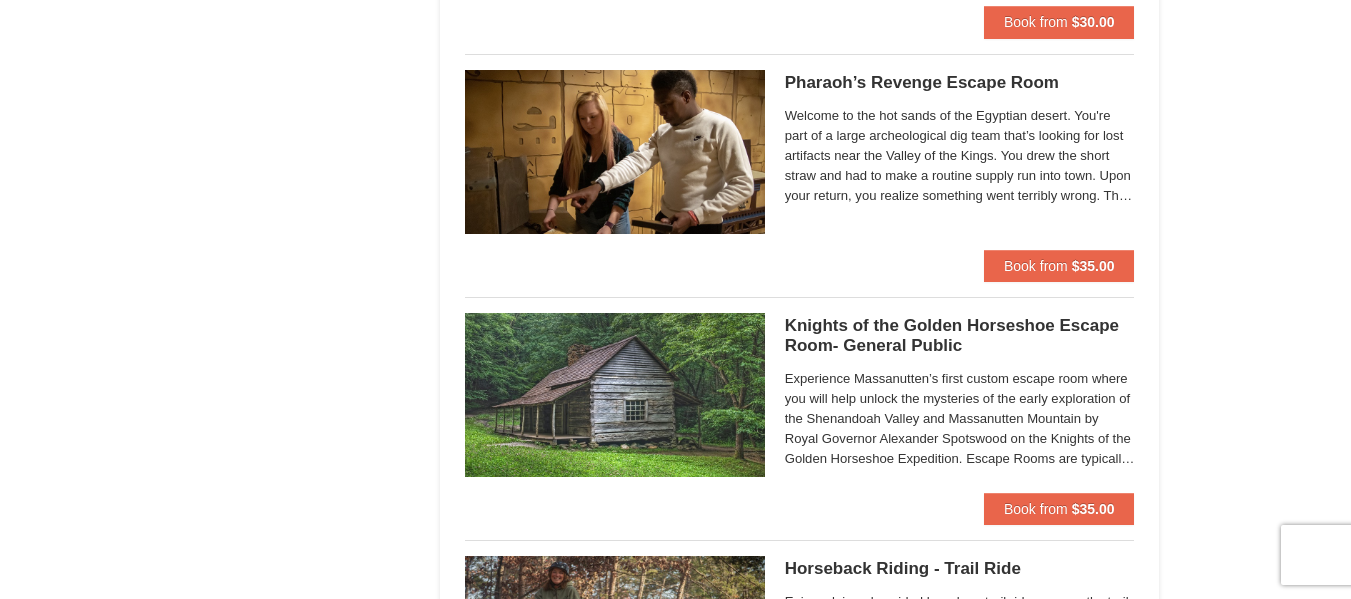 click on "×
Categories
List
Filter
My Itinerary
Questions?  1-540-289-9441
Lodging
Arrival Please format dates MM/DD/YYYY
08/09/2025
Departure Please format dates MM/DD/YYYY
08/11/2025
Adults" at bounding box center [675, 746] 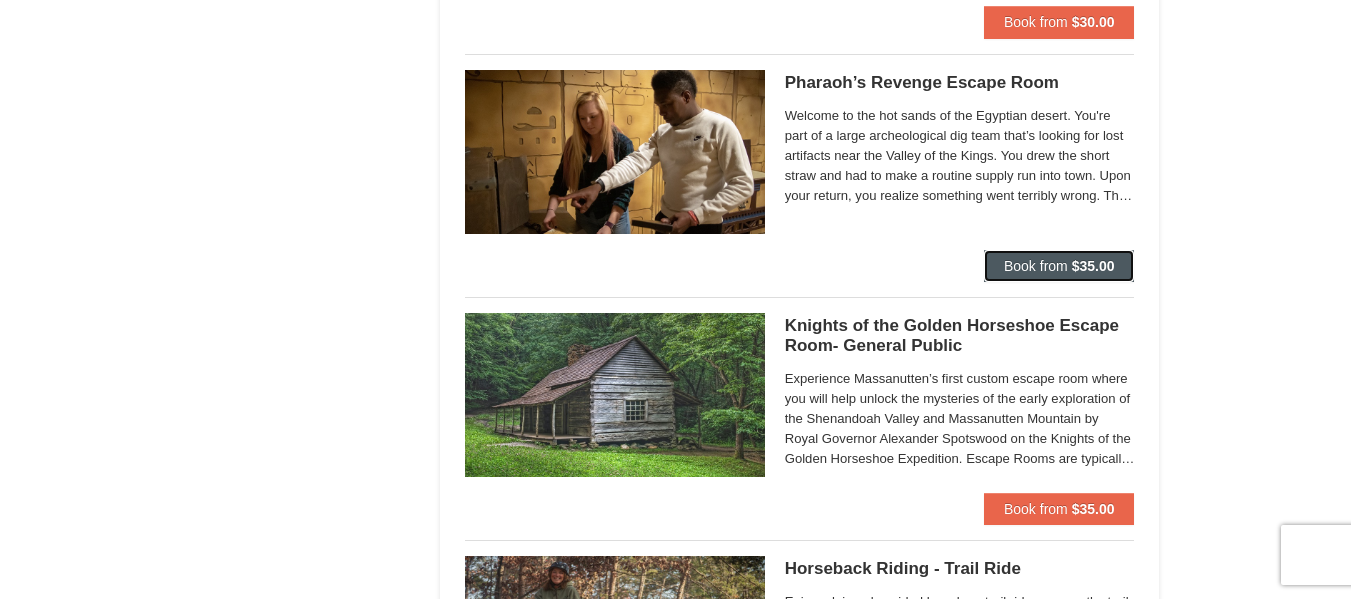 click on "Book from" at bounding box center (1036, 266) 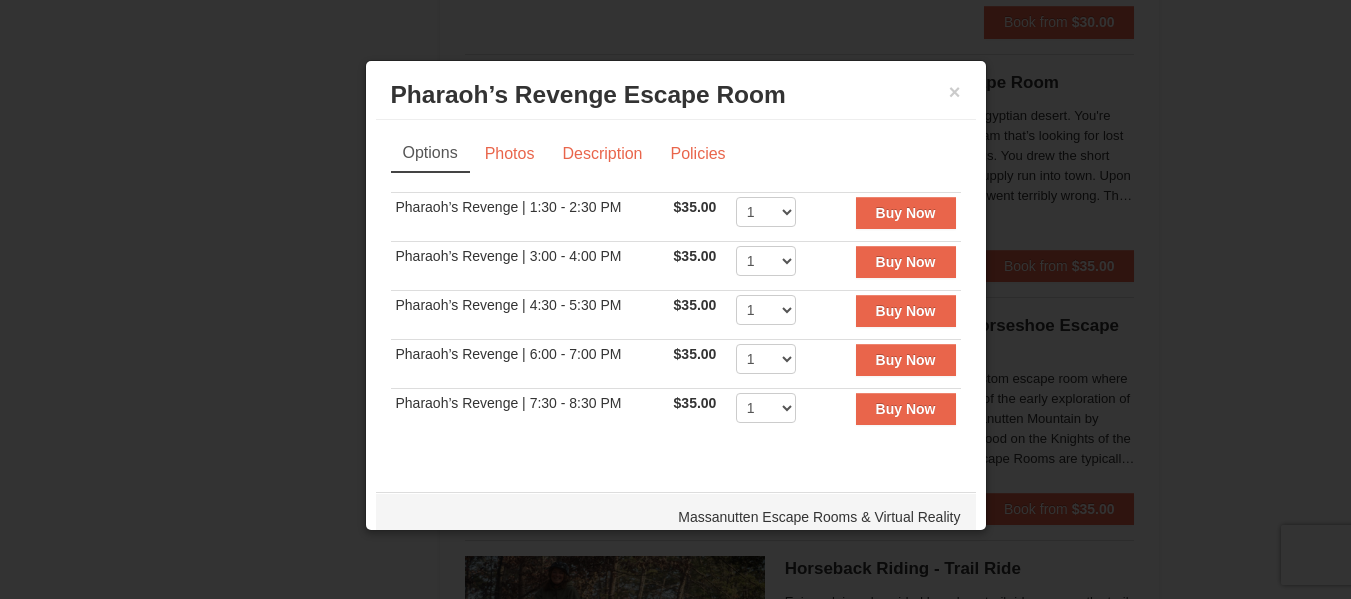 click at bounding box center [675, 299] 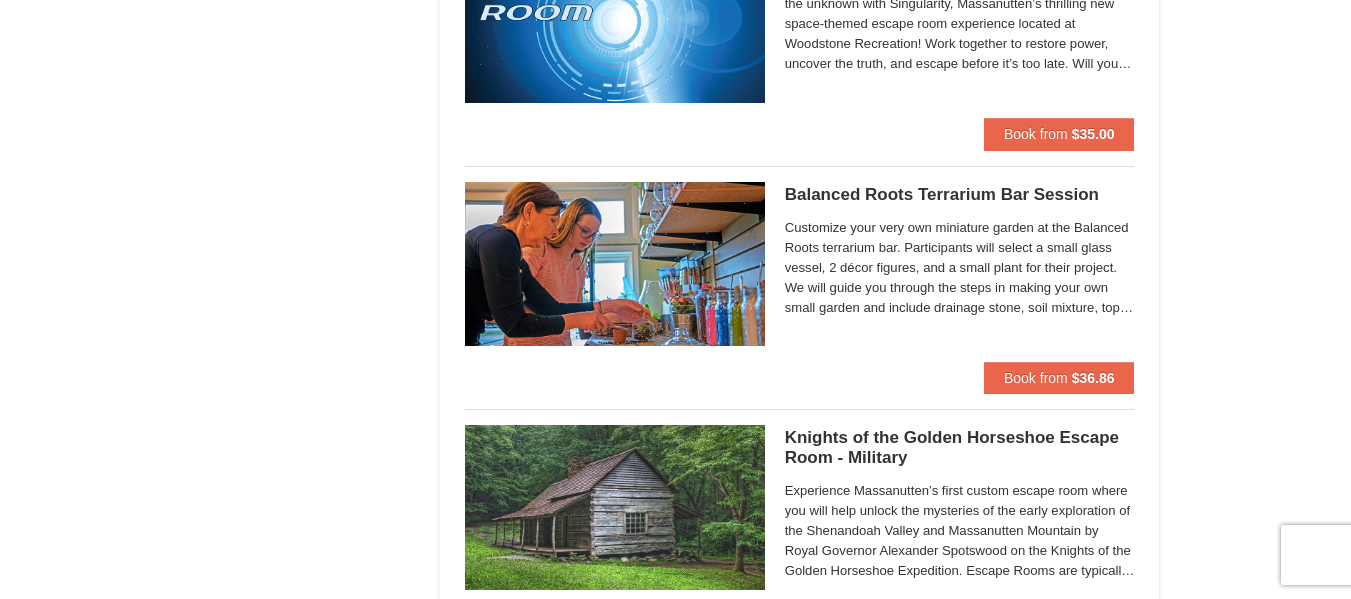 scroll, scrollTop: 1737, scrollLeft: 0, axis: vertical 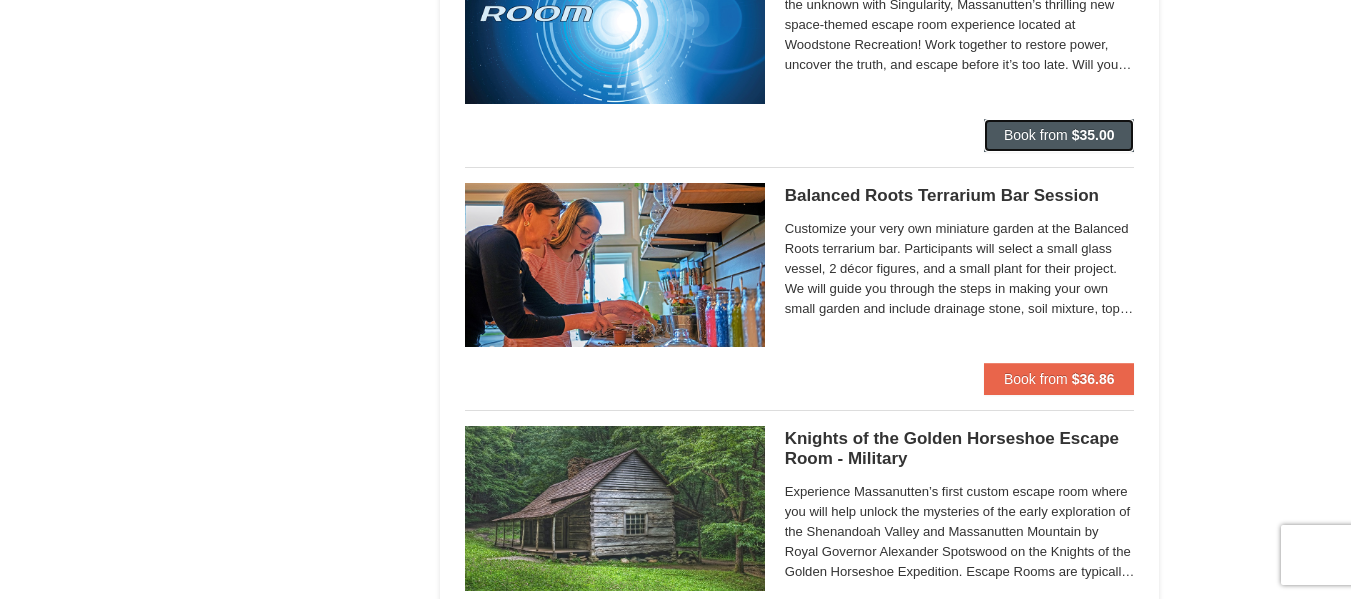 click on "Book from" at bounding box center [1036, 135] 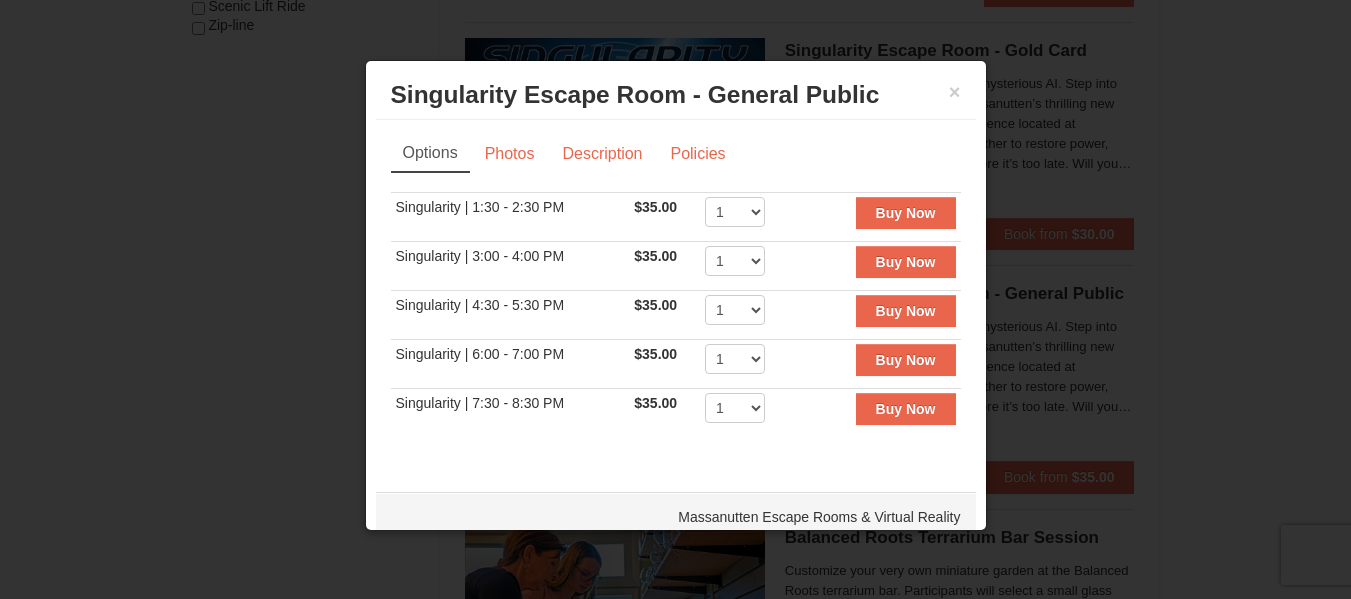 scroll, scrollTop: 1137, scrollLeft: 0, axis: vertical 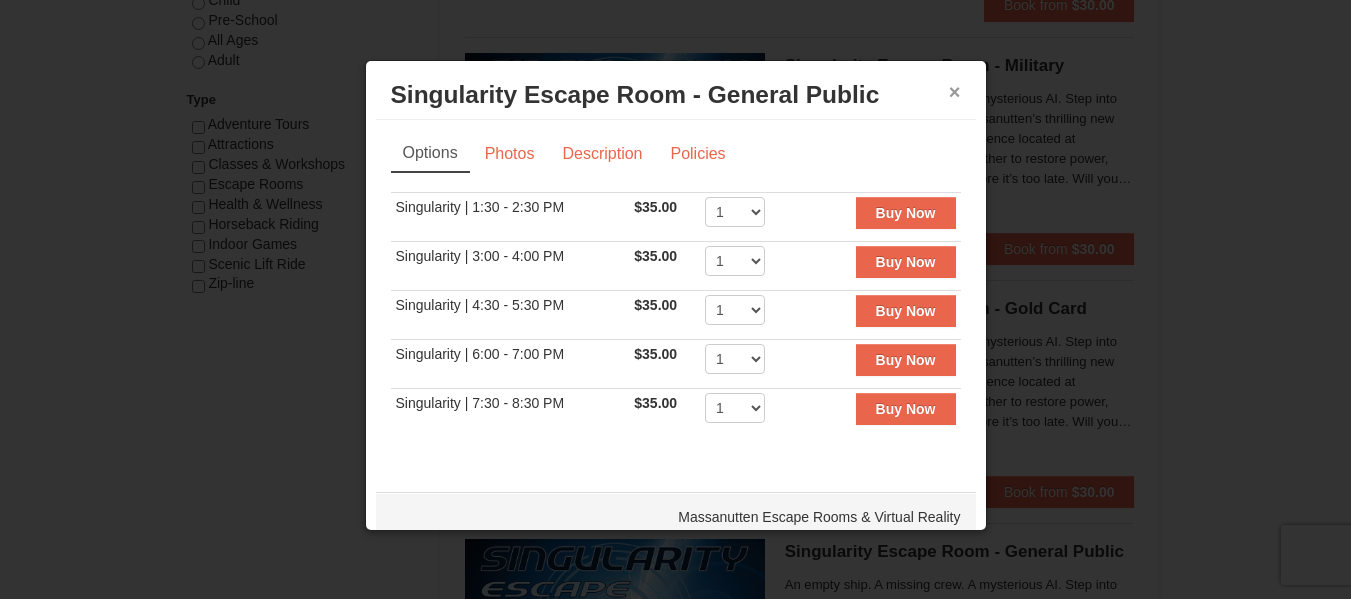 click on "×" at bounding box center [955, 92] 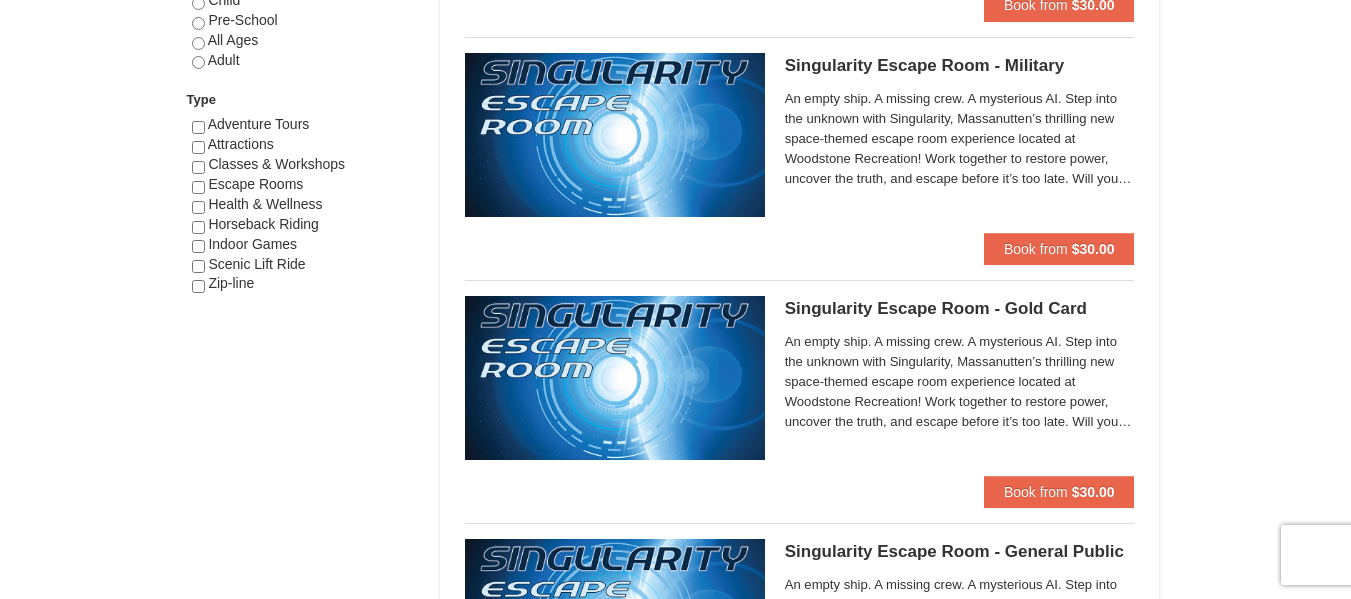 click on "×
Categories
List
Filter
My Itinerary
Questions?  1-540-289-9441
Lodging
Arrival Please format dates MM/DD/YYYY
08/09/2025
Departure Please format dates MM/DD/YYYY
08/11/2025
Adults" at bounding box center (675, 1946) 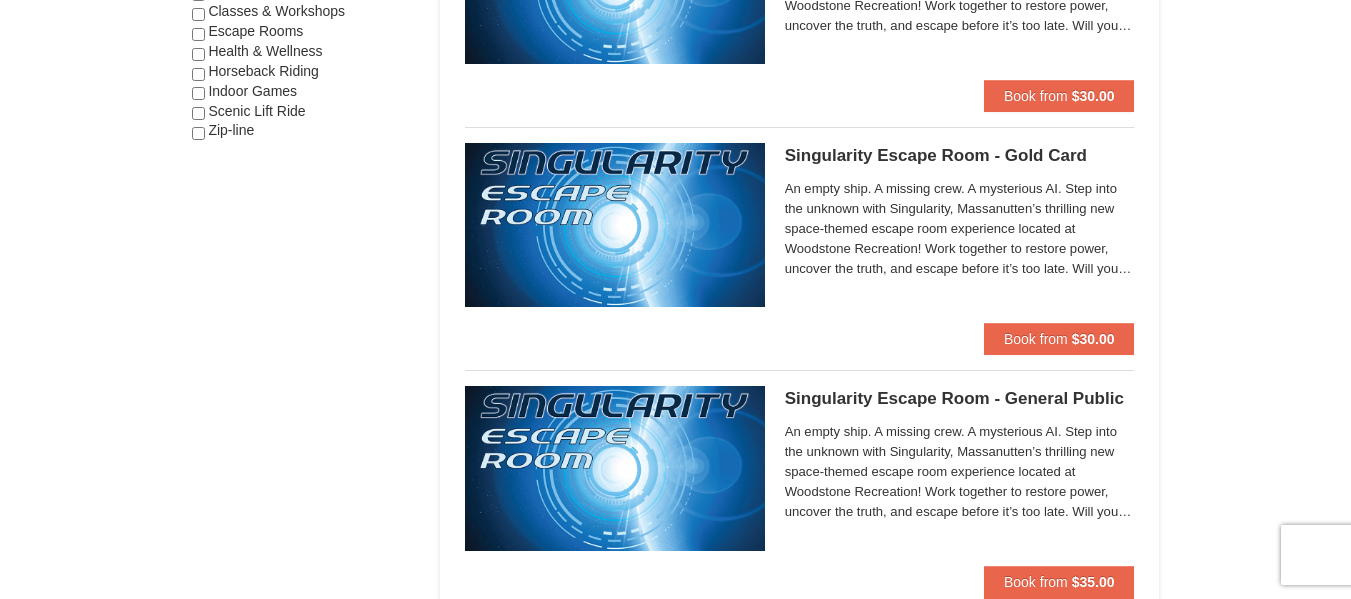 scroll, scrollTop: 1337, scrollLeft: 0, axis: vertical 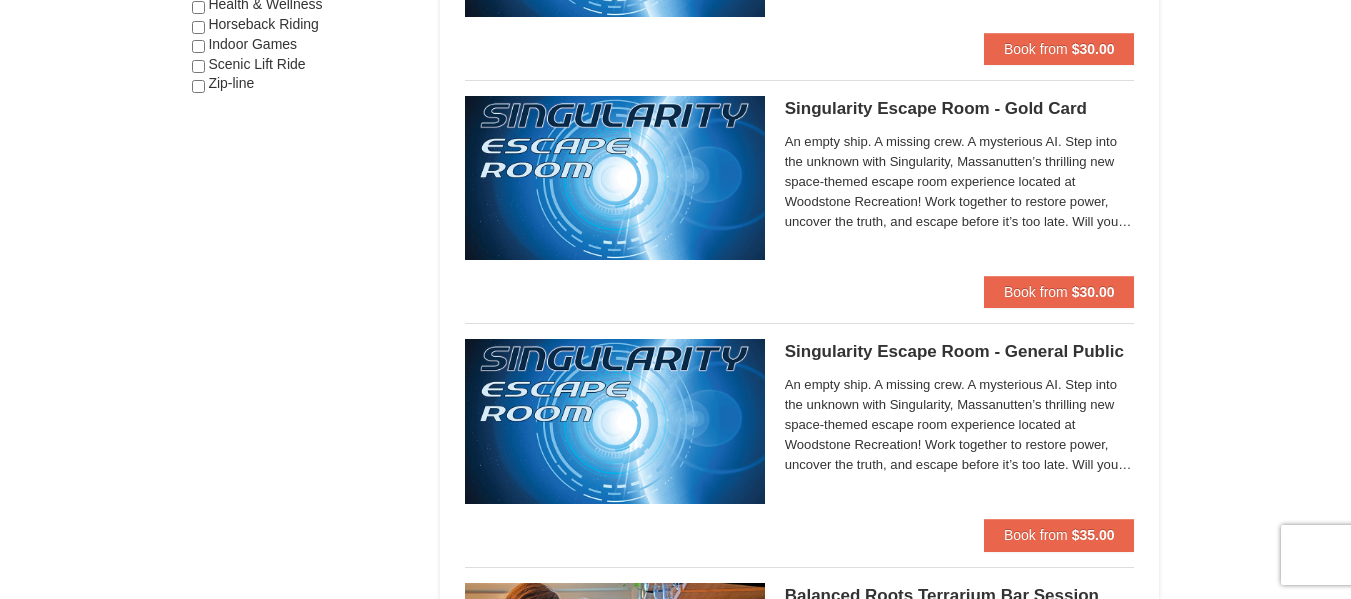 click on "×
Categories
List
Filter
My Itinerary
Questions?  1-540-289-9441
Lodging
Arrival Please format dates MM/DD/YYYY
08/09/2025
Departure Please format dates MM/DD/YYYY
08/11/2025
Adults" at bounding box center [675, 1746] 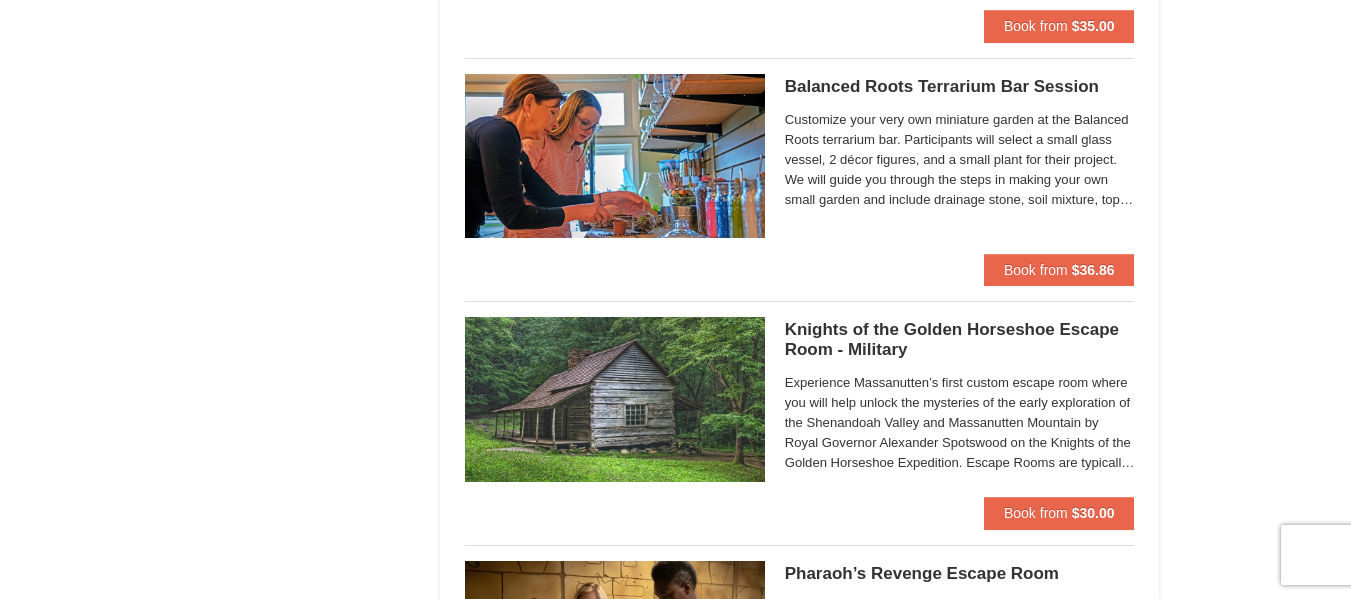 scroll, scrollTop: 2037, scrollLeft: 0, axis: vertical 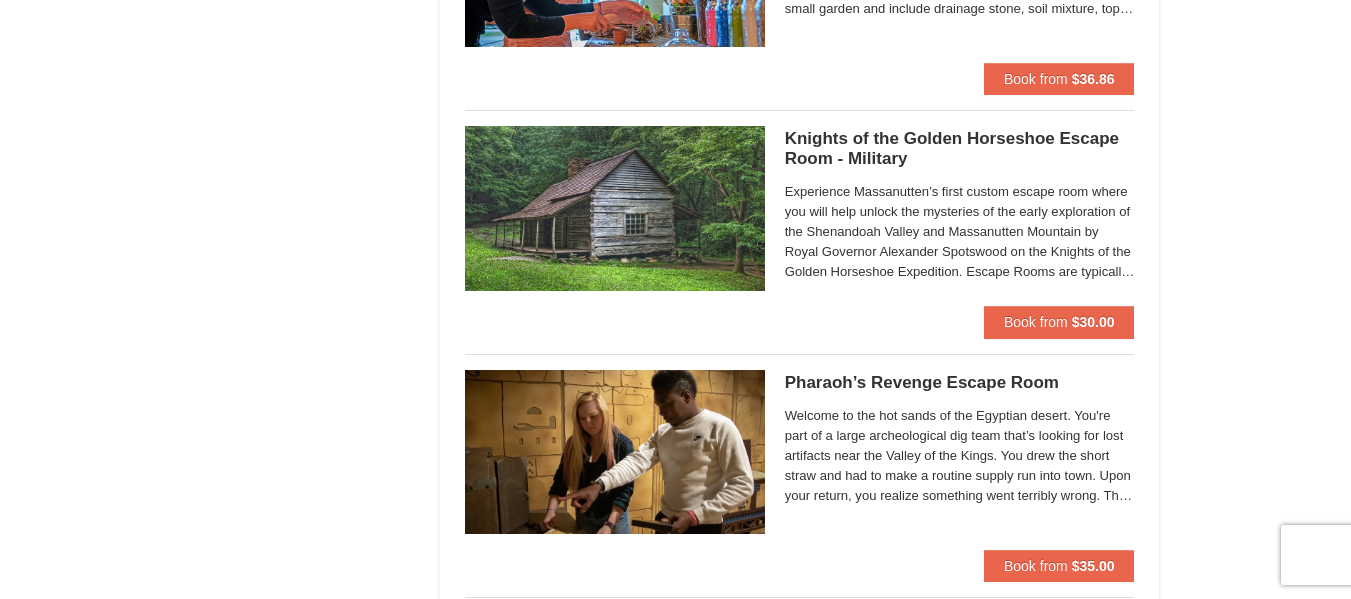 click on "×
Categories
List
Filter
My Itinerary
Questions?  1-540-289-9441
Lodging
Arrival Please format dates MM/DD/YYYY
08/09/2025
Departure Please format dates MM/DD/YYYY
08/11/2025
Adults" at bounding box center (675, 1046) 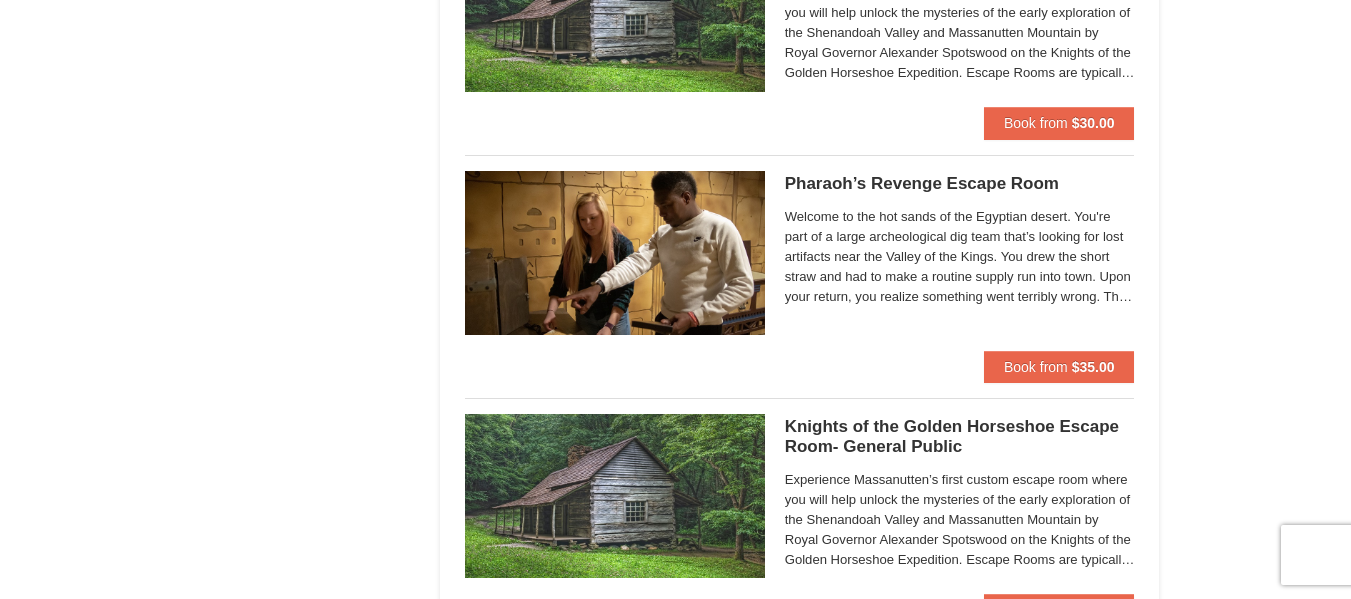 scroll, scrollTop: 2237, scrollLeft: 0, axis: vertical 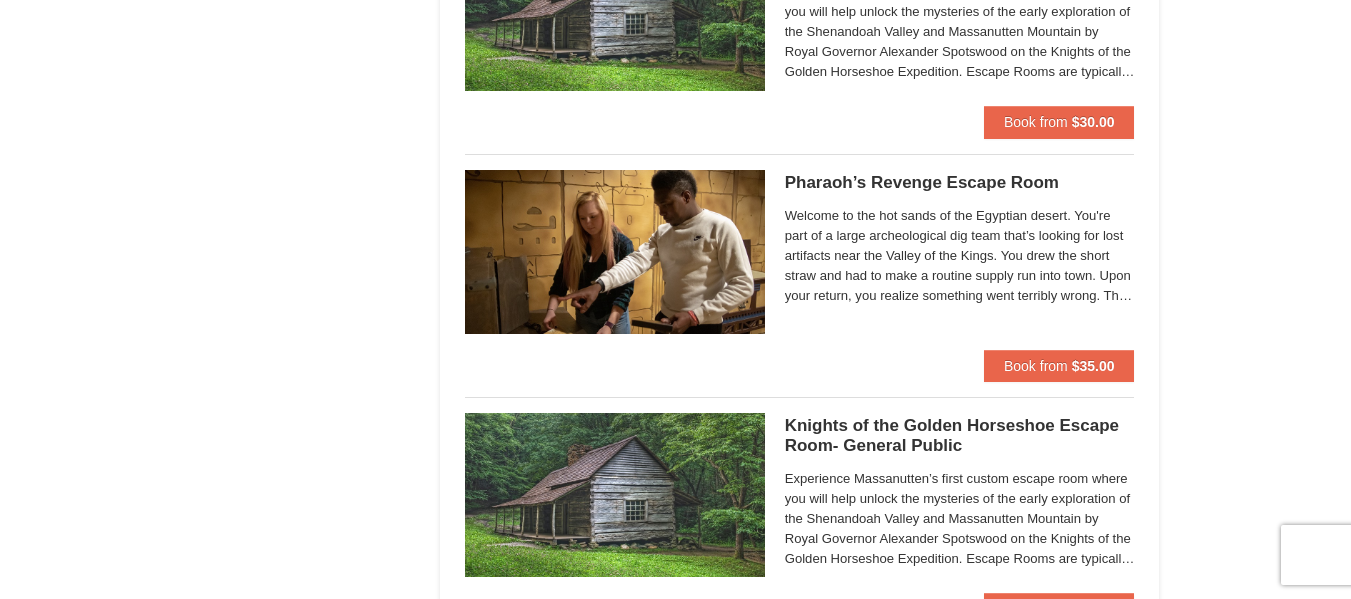 click on "×
Categories
List
Filter
My Itinerary
Questions?  1-540-289-9441
Lodging
Arrival Please format dates MM/DD/YYYY
08/09/2025
Departure Please format dates MM/DD/YYYY
08/11/2025
Adults" at bounding box center [675, 846] 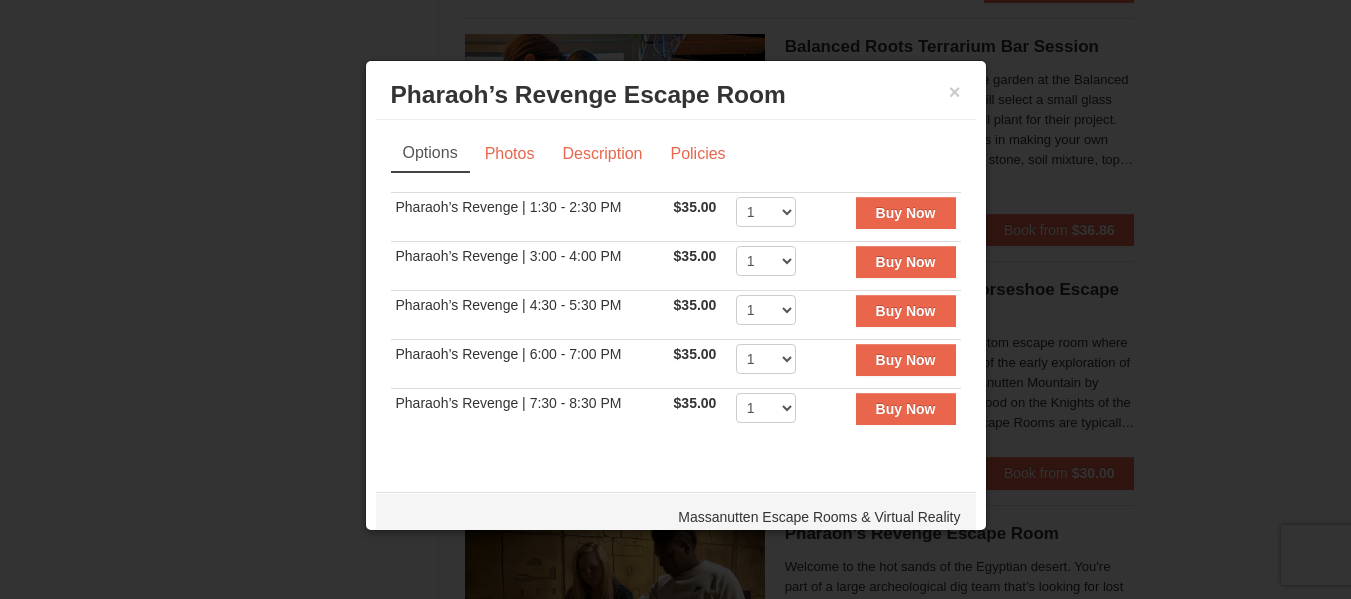 scroll, scrollTop: 1837, scrollLeft: 0, axis: vertical 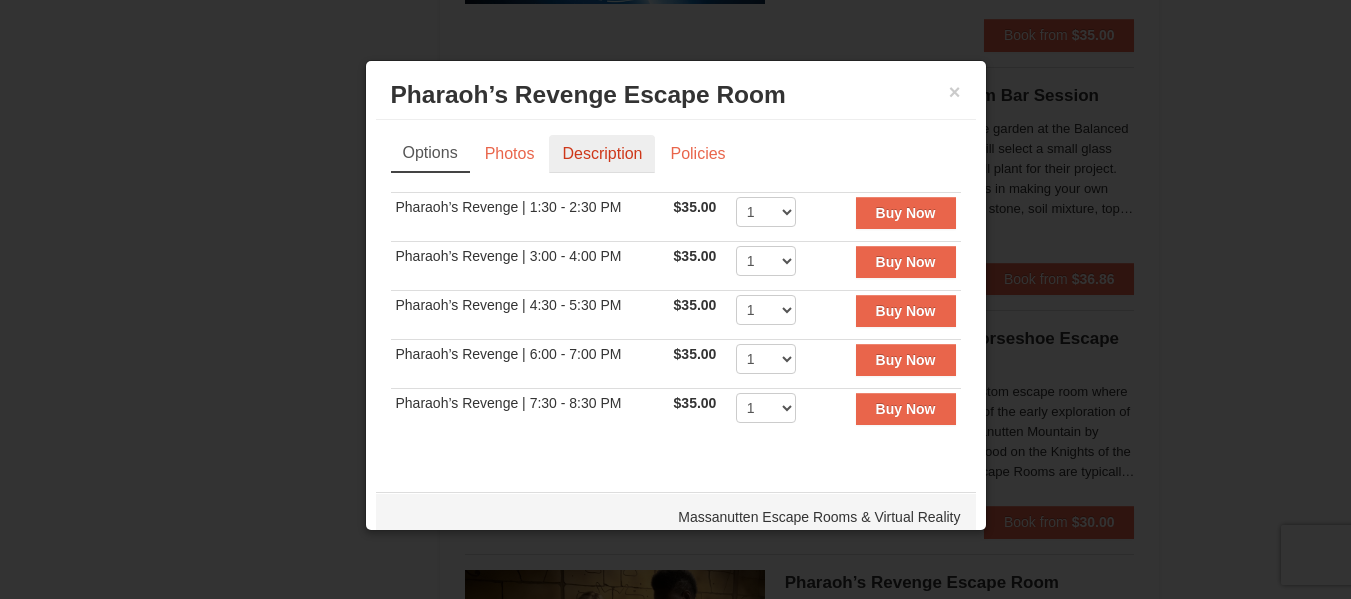 click on "Description" at bounding box center [602, 154] 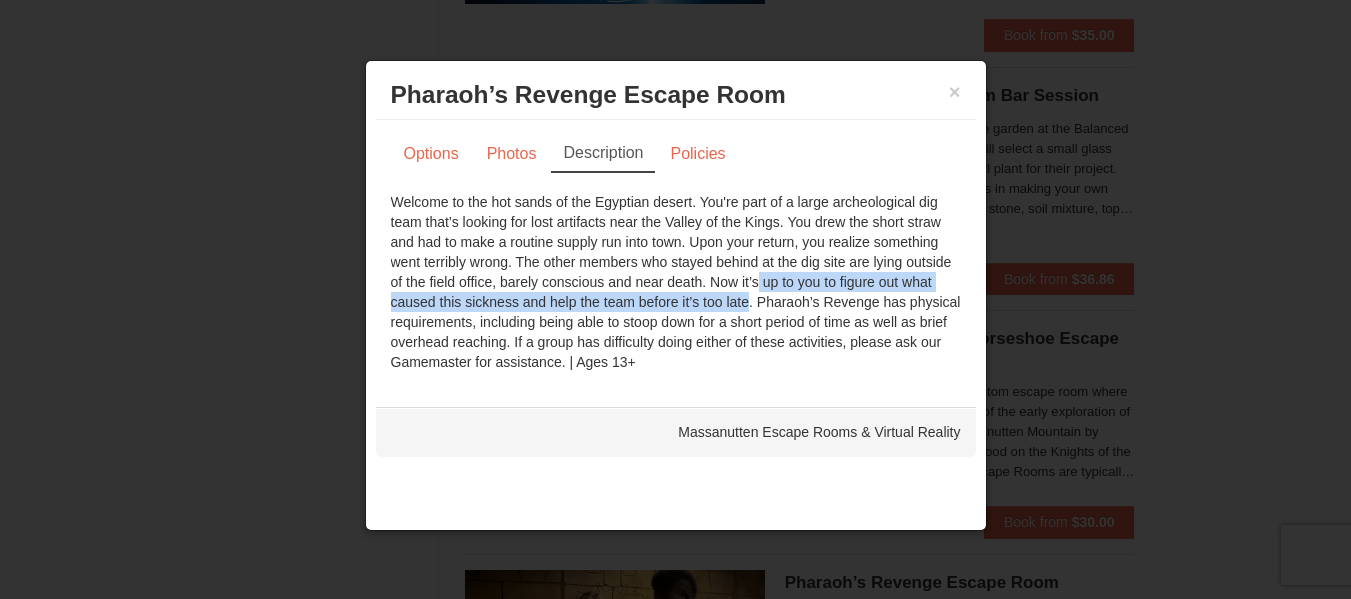 drag, startPoint x: 679, startPoint y: 275, endPoint x: 681, endPoint y: 298, distance: 23.086792 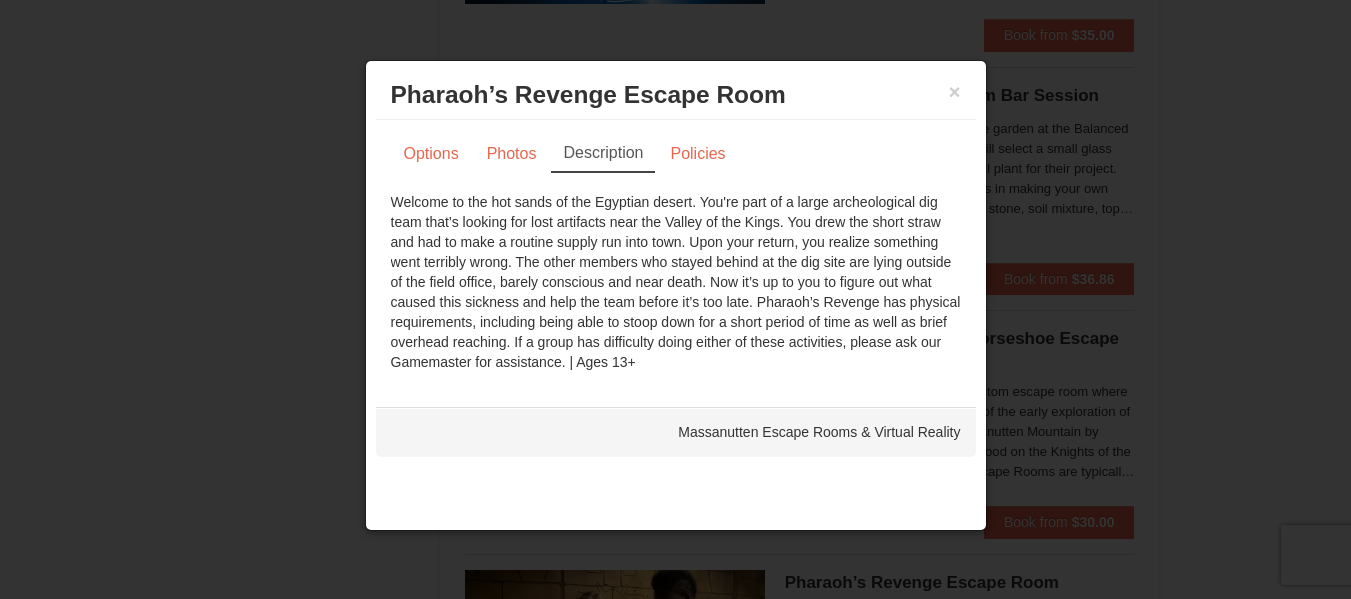 click on "Welcome to the hot sands of the Egyptian desert. You're part of a large archeological dig team that’s looking for lost artifacts near the Valley of the Kings. You drew the short straw and had to make a routine  supply run into town. Upon your return, you realize something went terribly wrong. The other members who stayed behind at the dig site are lying outside of the field office, barely conscious and near death. Now it’s up to you to figure out what caused this sickness and help  the team before it’s too late.
Pharaoh’s Revenge has physical requirements, including being able to stoop down for a short period of time as well as brief overhead reaching. If a group has difficulty doing either of these activities, please ask our Gamemaster for assistance. | Ages 13+" at bounding box center [676, 282] 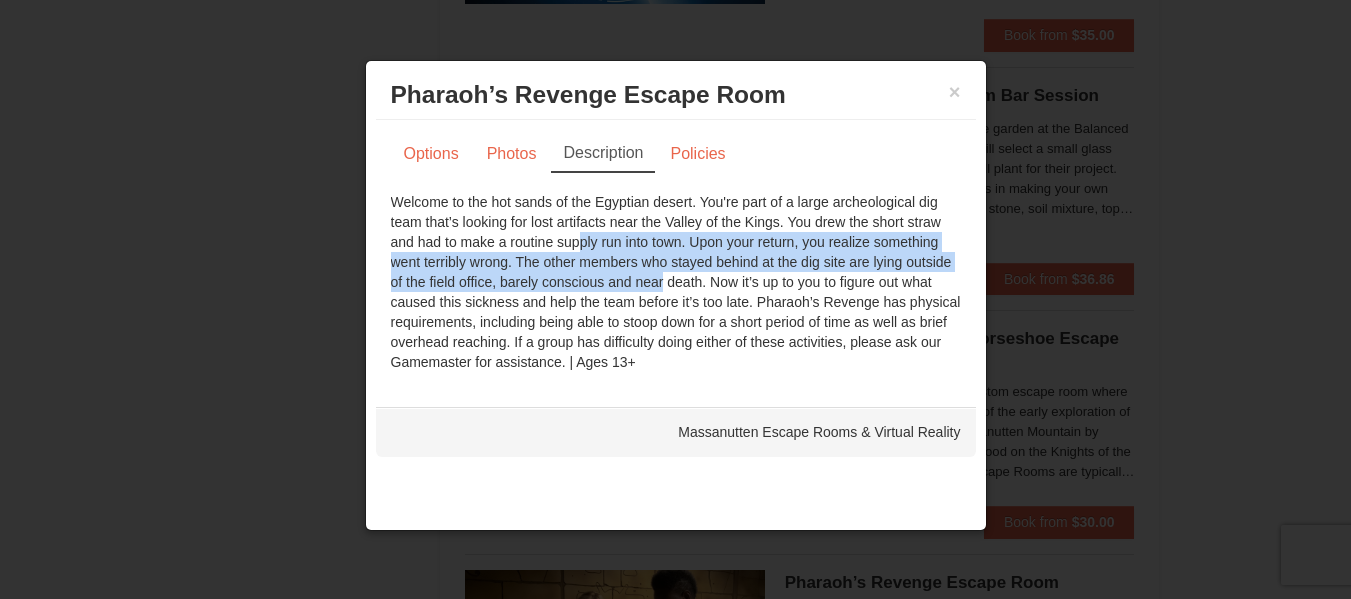 drag, startPoint x: 507, startPoint y: 247, endPoint x: 580, endPoint y: 282, distance: 80.95678 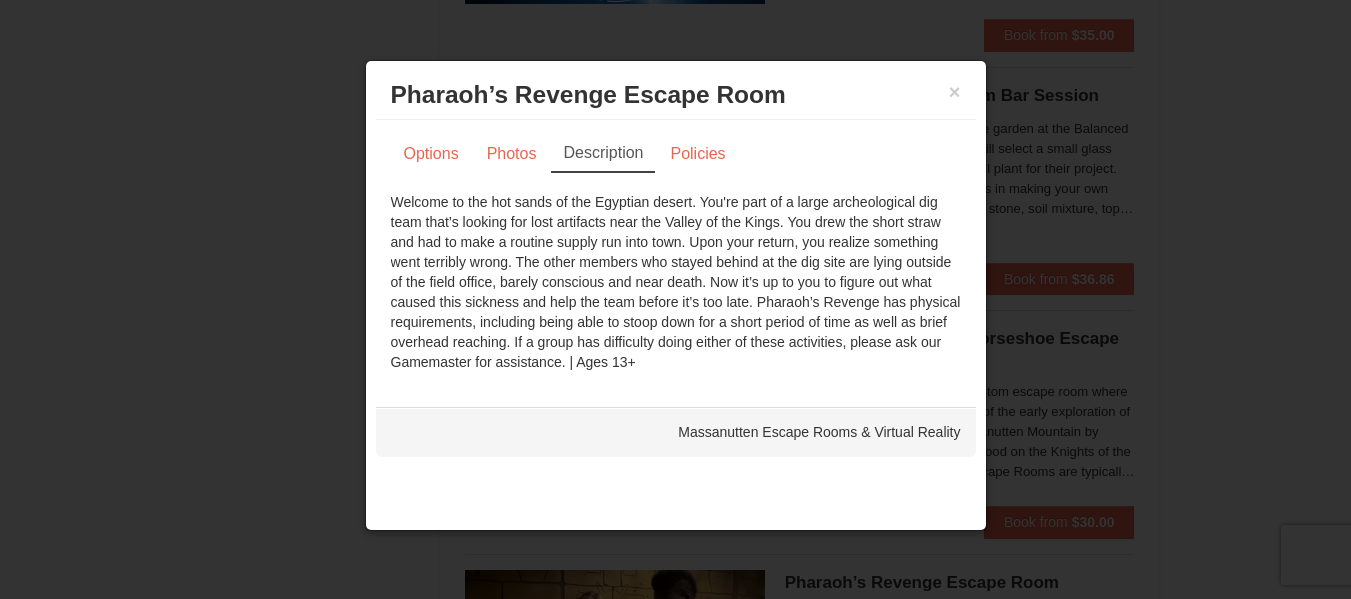 click on "Welcome to the hot sands of the Egyptian desert. You're part of a large archeological dig team that’s looking for lost artifacts near the Valley of the Kings. You drew the short straw and had to make a routine  supply run into town. Upon your return, you realize something went terribly wrong. The other members who stayed behind at the dig site are lying outside of the field office, barely conscious and near death. Now it’s up to you to figure out what caused this sickness and help  the team before it’s too late.
Pharaoh’s Revenge has physical requirements, including being able to stoop down for a short period of time as well as brief overhead reaching. If a group has difficulty doing either of these activities, please ask our Gamemaster for assistance. | Ages 13+" at bounding box center [676, 282] 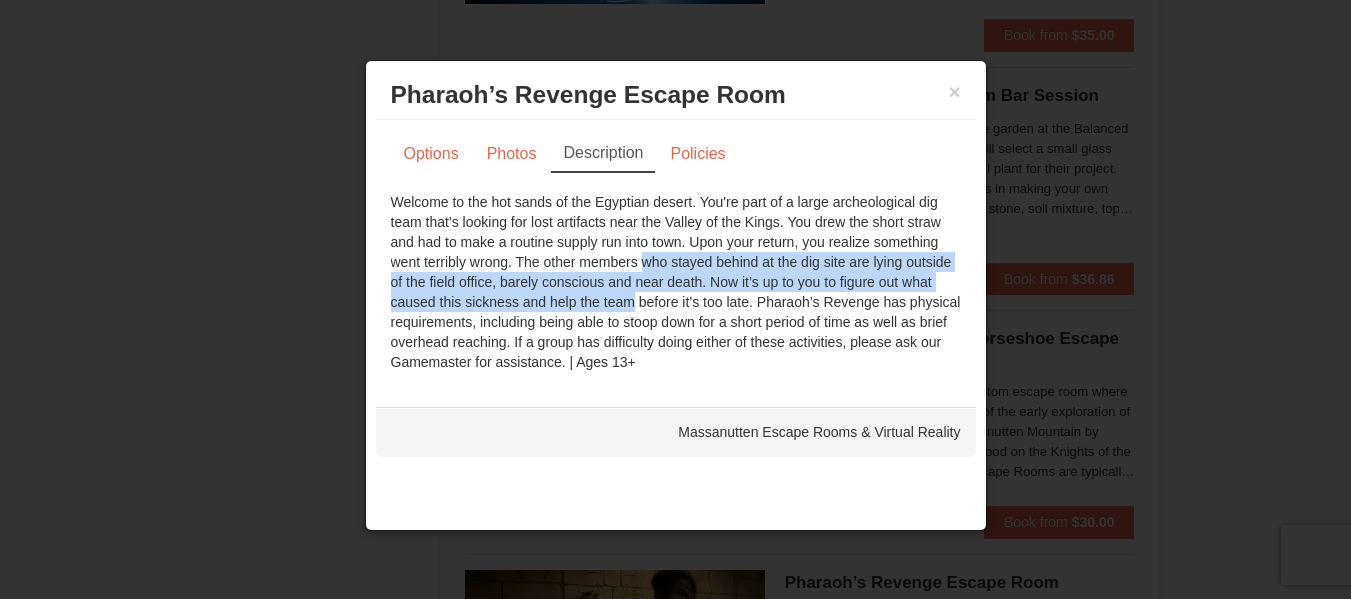 drag, startPoint x: 558, startPoint y: 298, endPoint x: 551, endPoint y: 268, distance: 30.805843 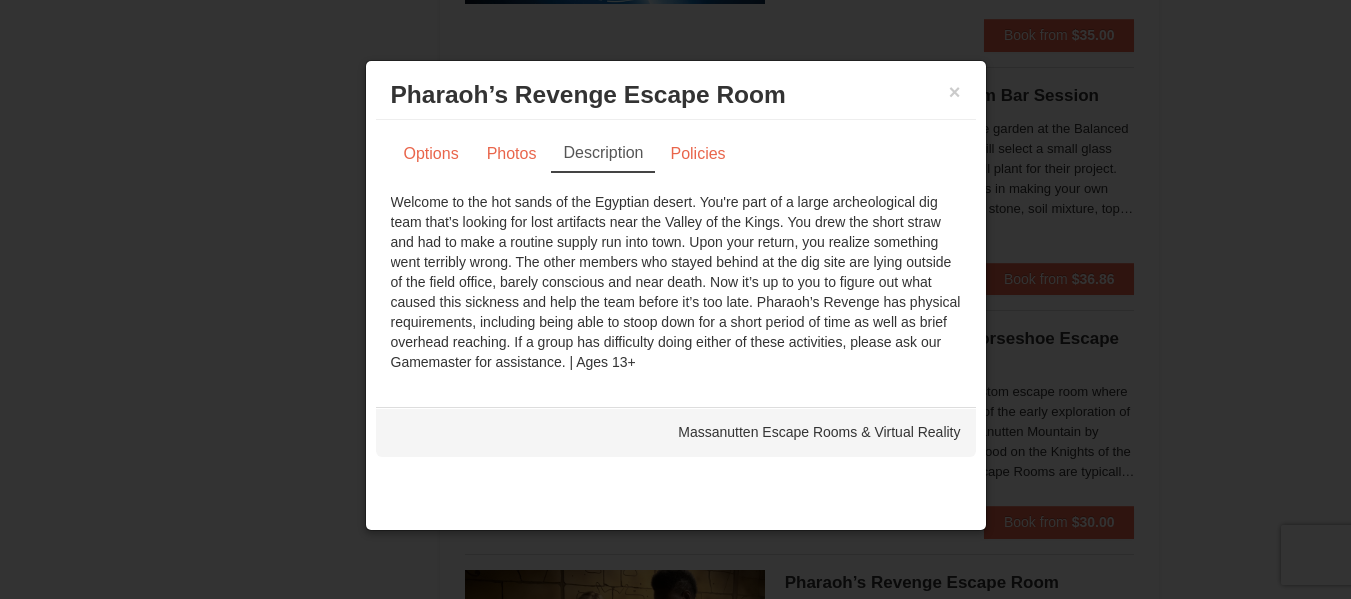 click on "Welcome to the hot sands of the Egyptian desert. You're part of a large archeological dig team that’s looking for lost artifacts near the Valley of the Kings. You drew the short straw and had to make a routine  supply run into town. Upon your return, you realize something went terribly wrong. The other members who stayed behind at the dig site are lying outside of the field office, barely conscious and near death. Now it’s up to you to figure out what caused this sickness and help  the team before it’s too late.
Pharaoh’s Revenge has physical requirements, including being able to stoop down for a short period of time as well as brief overhead reaching. If a group has difficulty doing either of these activities, please ask our Gamemaster for assistance. | Ages 13+" at bounding box center (676, 282) 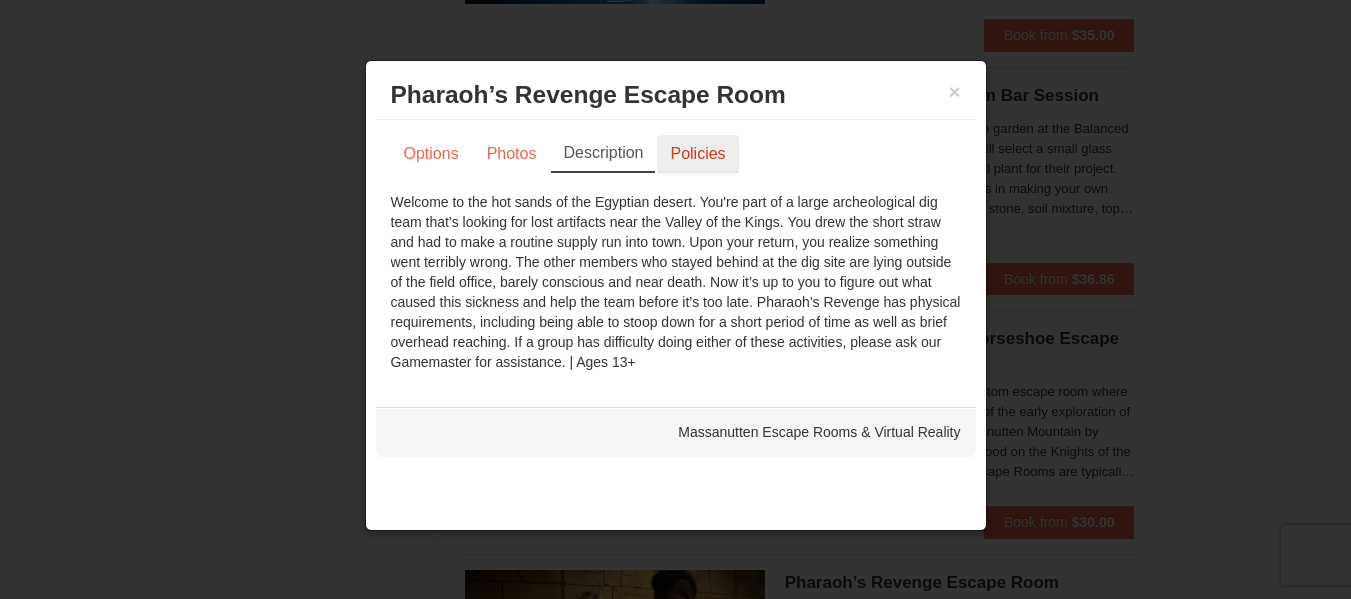 click on "Policies" at bounding box center [697, 154] 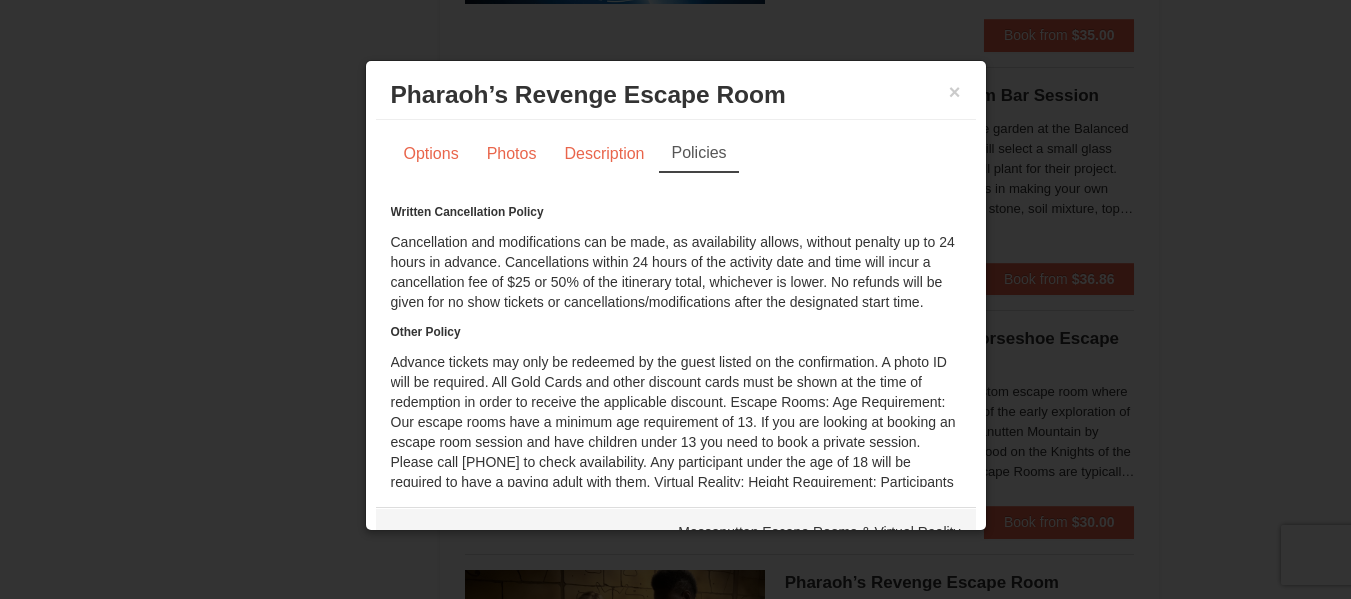 click on "Written Cancellation Policy
Cancellation and modifications can be made, as availability allows, without penalty up to 24 hours in advance. Cancellations within 24 hours of the activity date and time will incur a cancellation fee of $25 or 50% of the itinerary total, whichever is lower. No refunds will be given for no show tickets or cancellations/modifications after the designated start time.                          Other Policy" at bounding box center [676, 377] 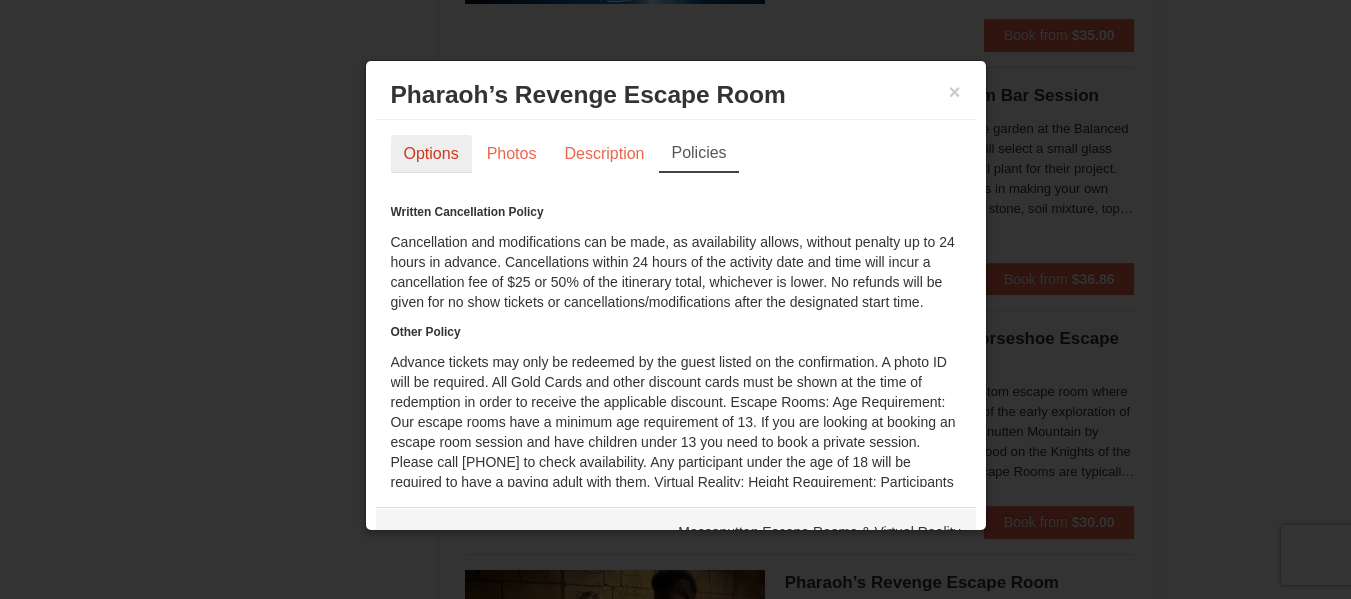 click on "Options" at bounding box center [431, 154] 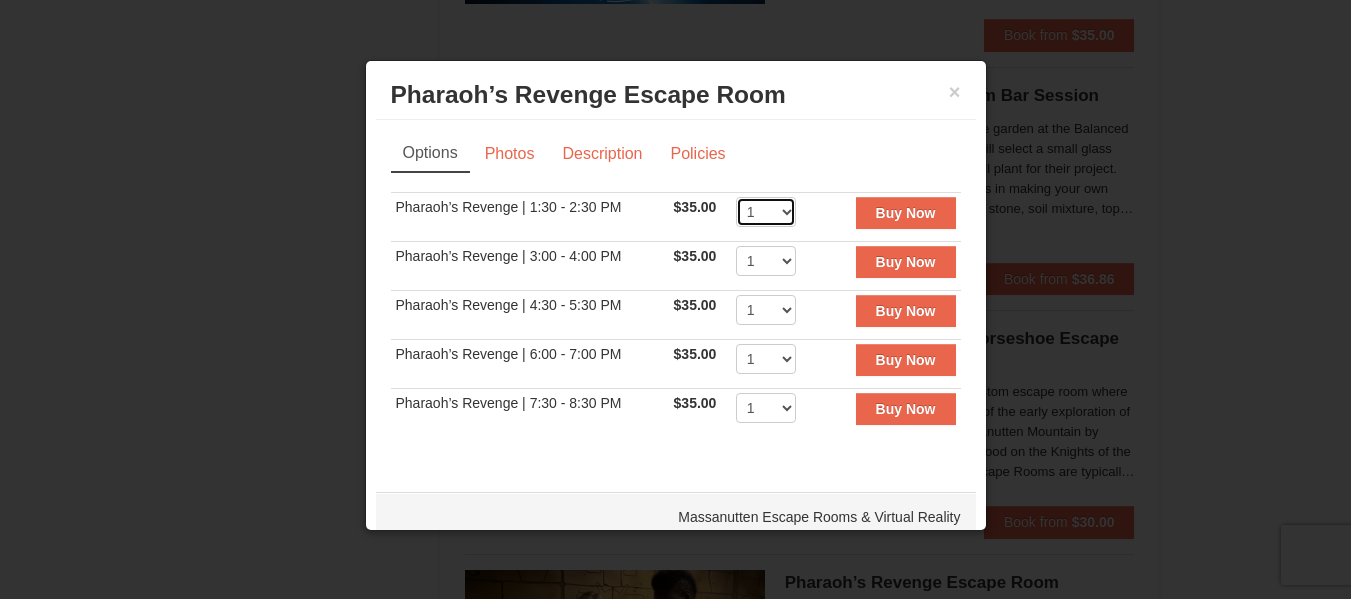 click on "1
2
3
4
5
6
7
8" at bounding box center (766, 212) 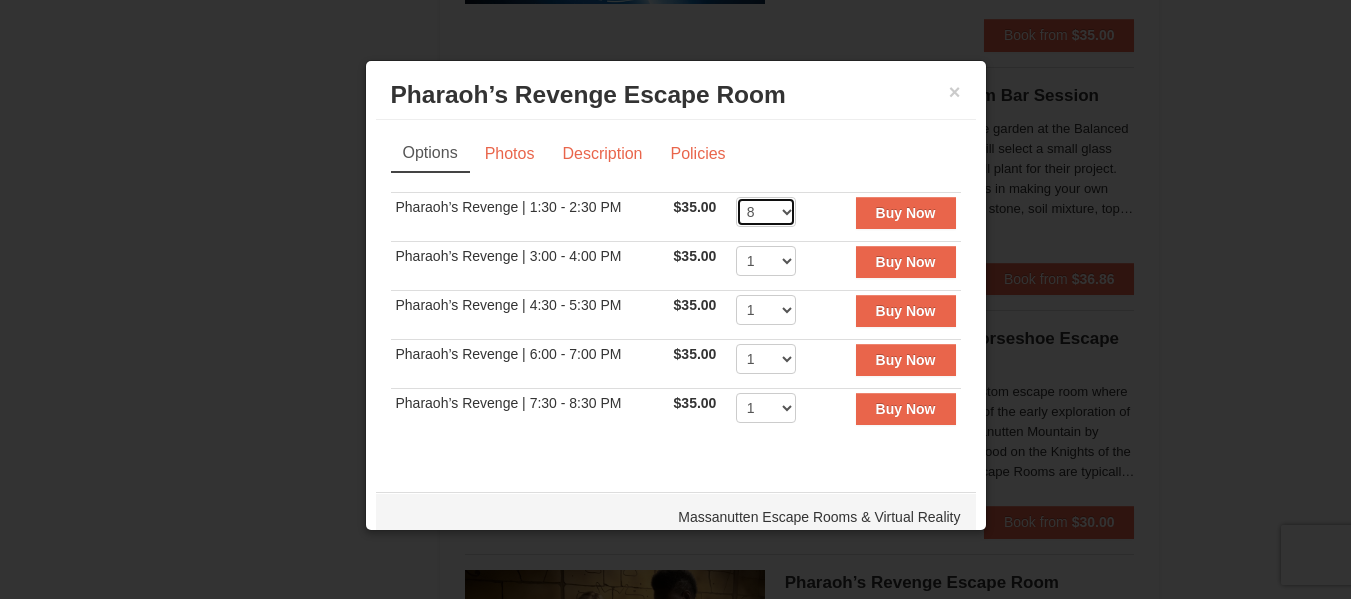click on "1
2
3
4
5
6
7
8" at bounding box center (766, 212) 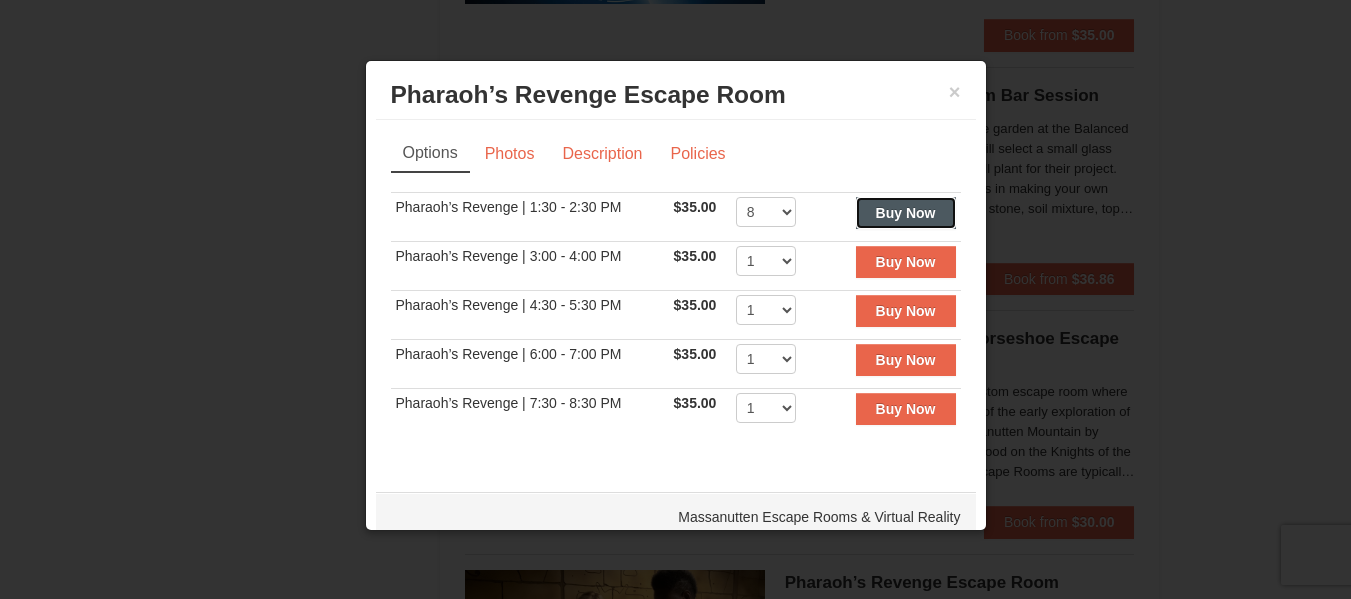 click on "Buy Now" at bounding box center (906, 213) 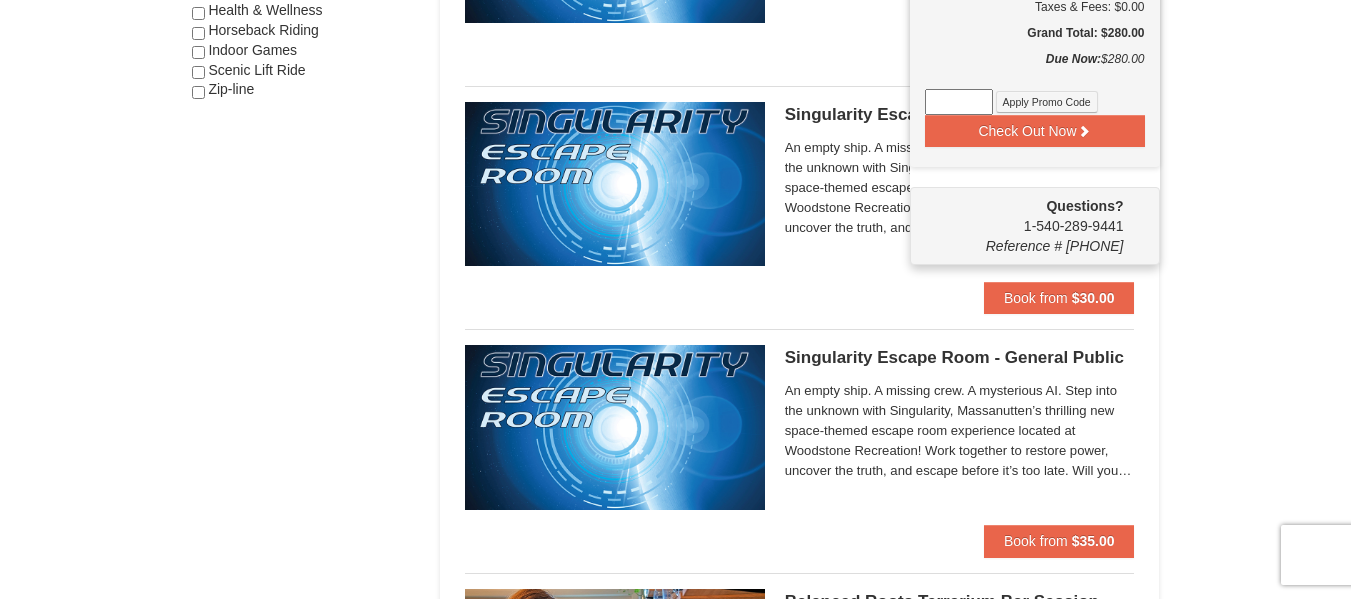scroll, scrollTop: 1206, scrollLeft: 0, axis: vertical 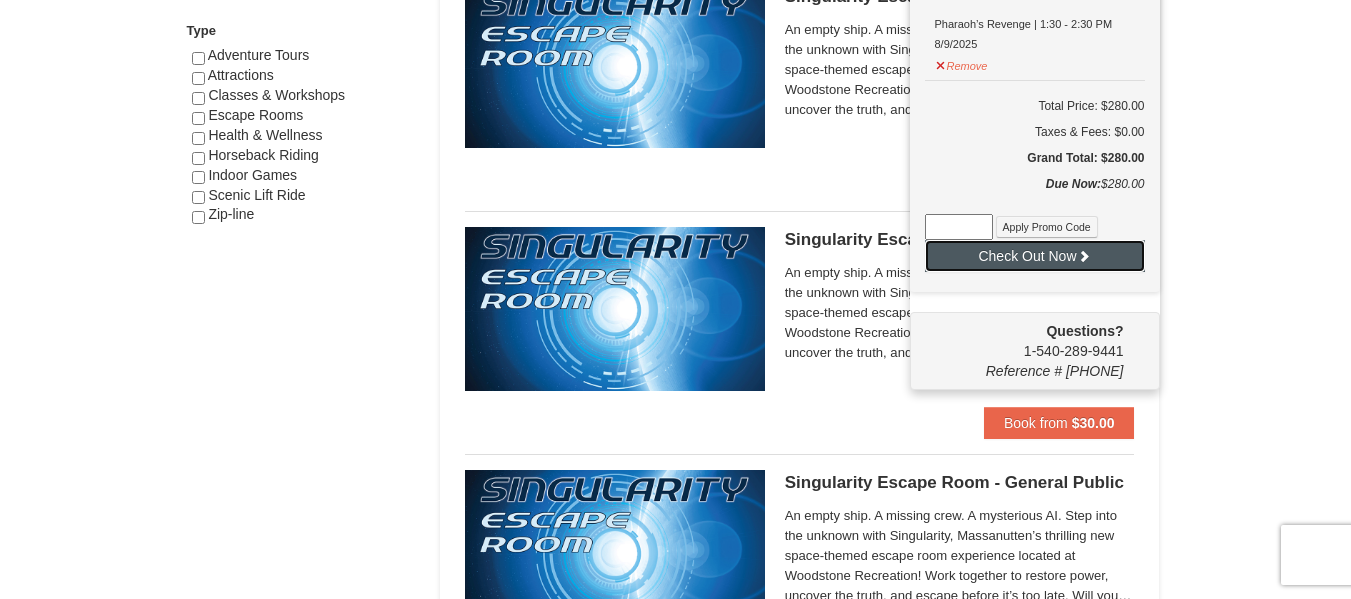click on "Check Out Now" at bounding box center [1035, 256] 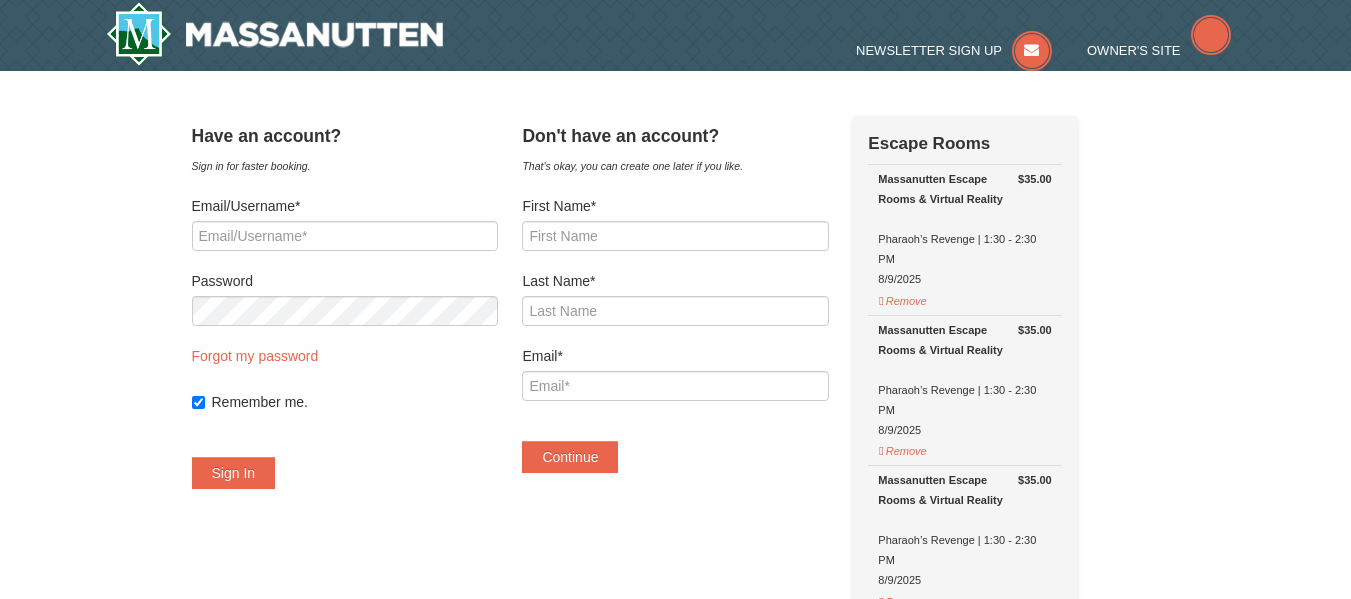 scroll, scrollTop: 0, scrollLeft: 0, axis: both 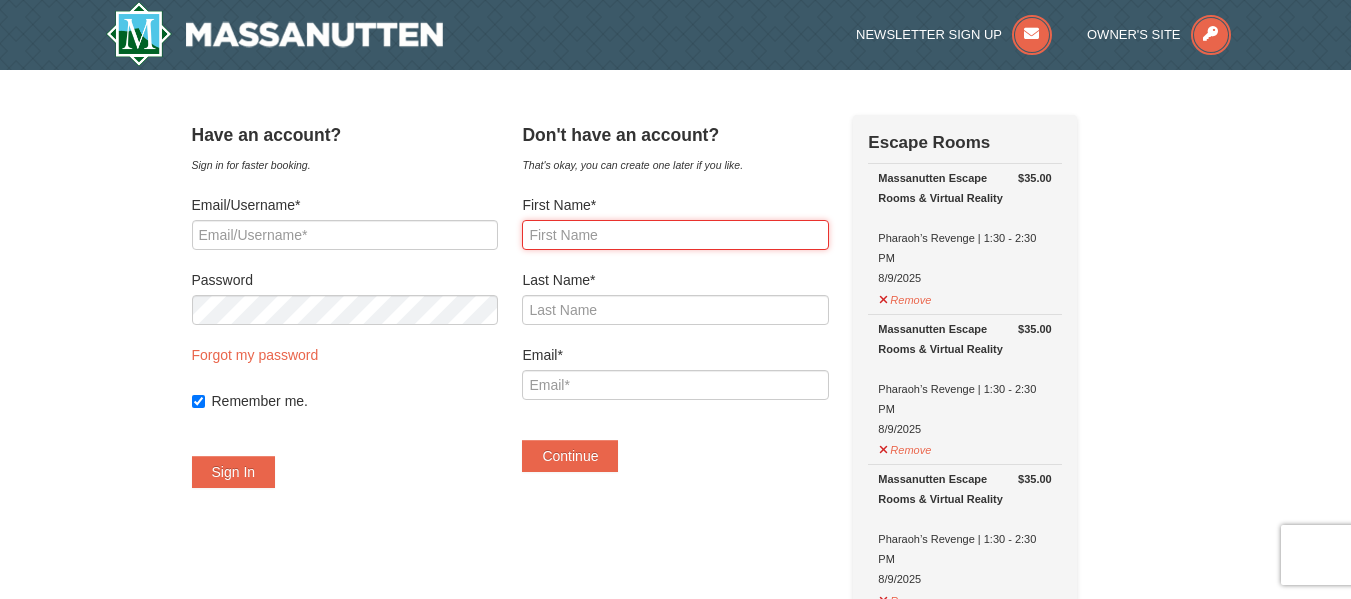 click on "First Name*" at bounding box center (675, 235) 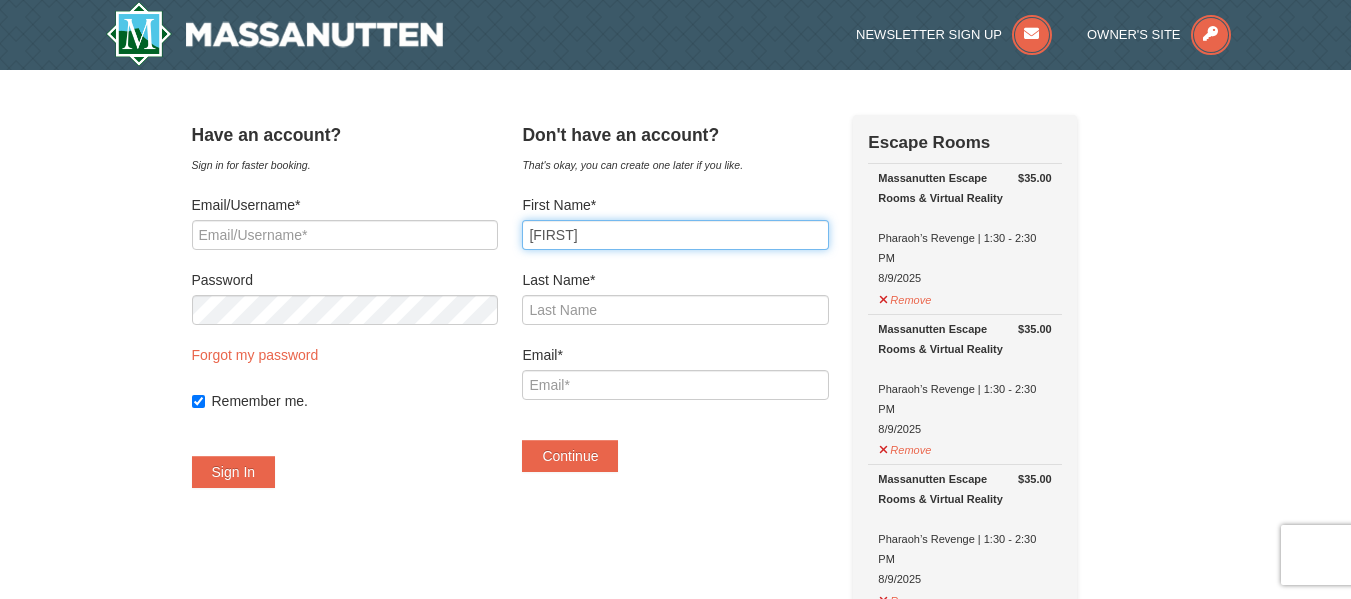type on "Shubha" 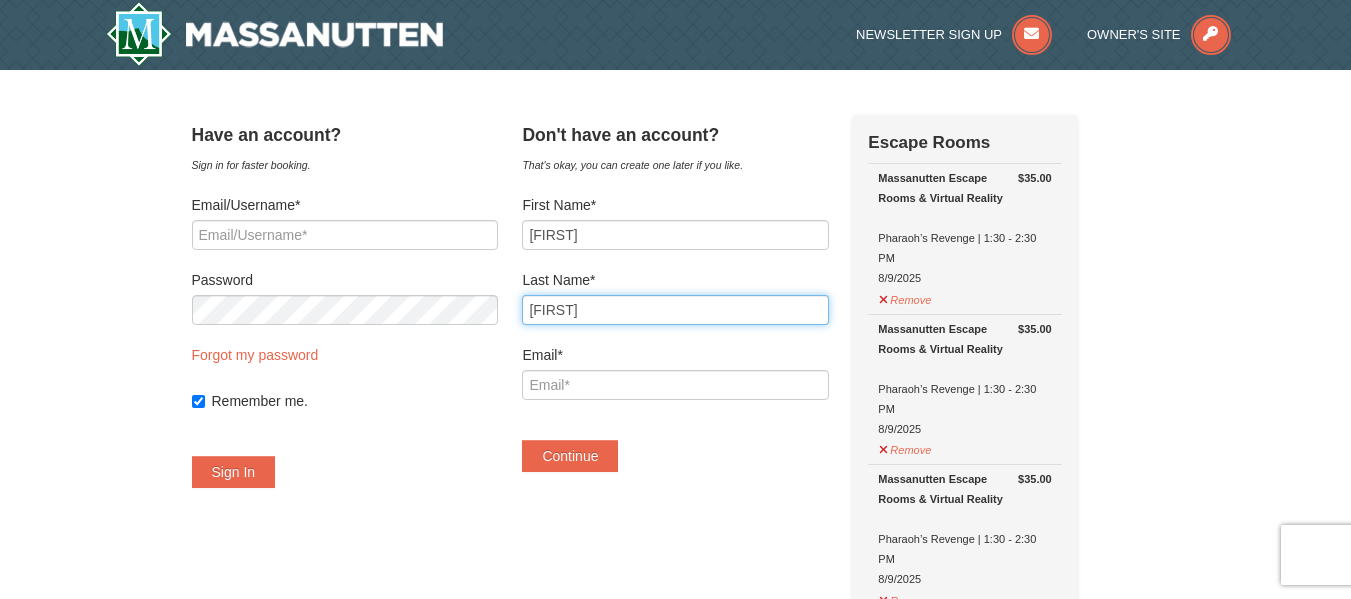 type on "Royal" 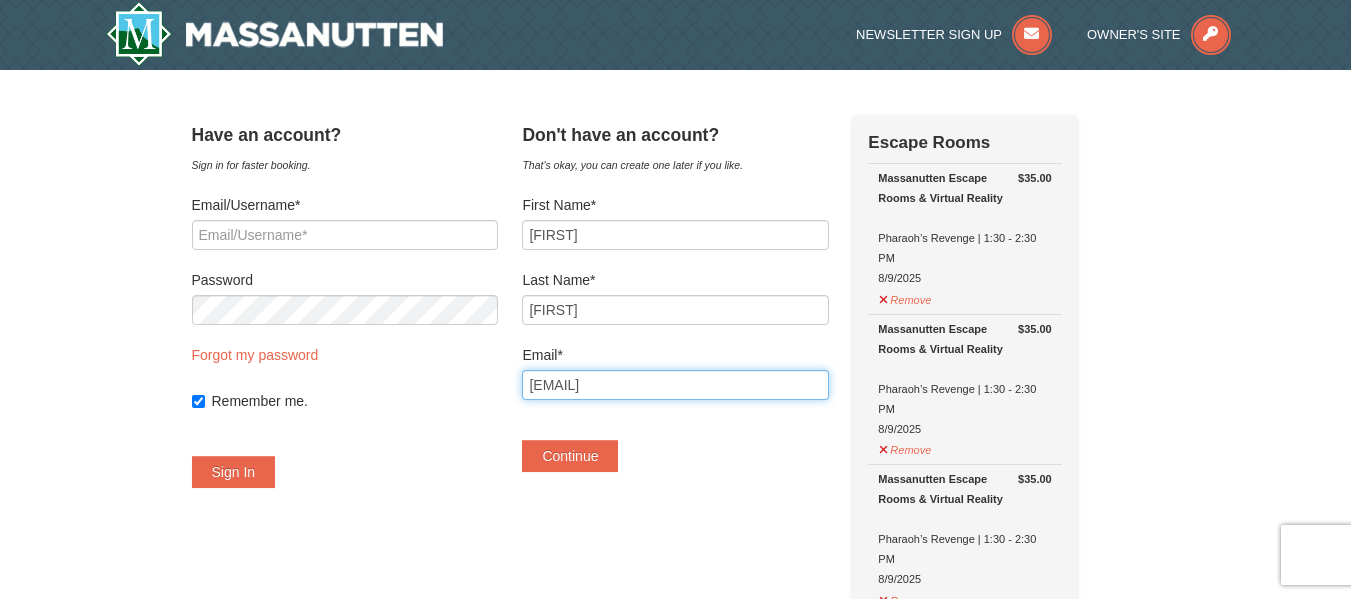 type on "[EMAIL]" 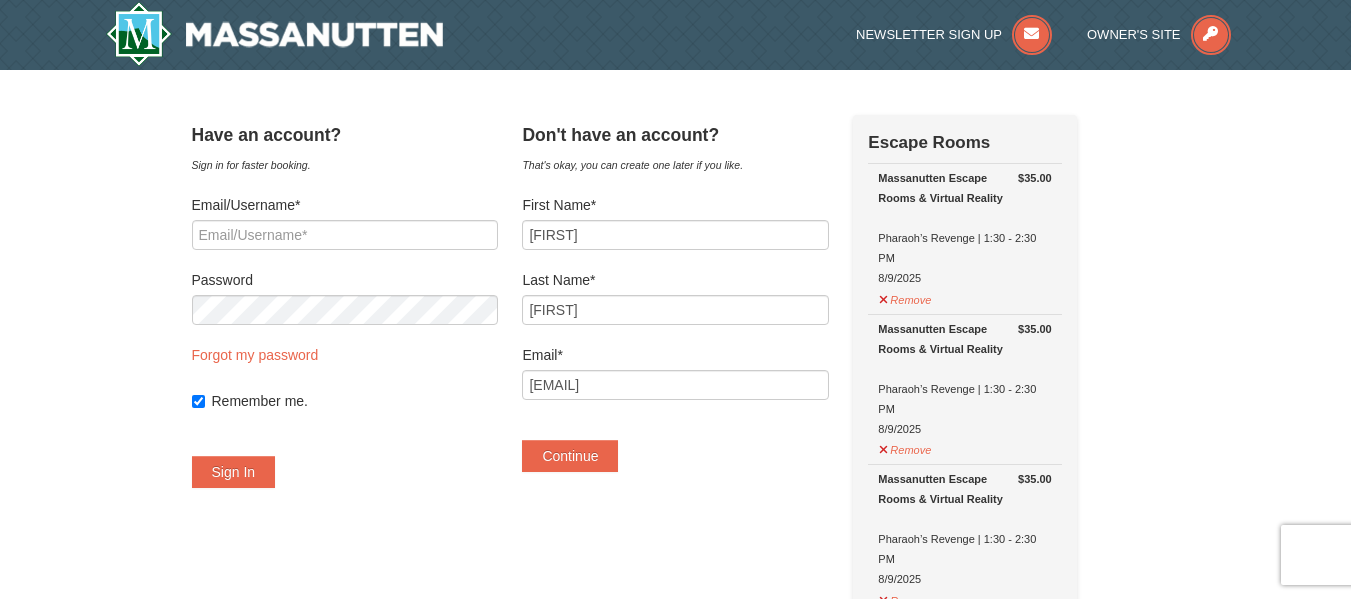click on "×
Have an account?
Sign in for faster booking.
Email/Username*
Password
Forgot my password
Remember me." at bounding box center [675, 1113] 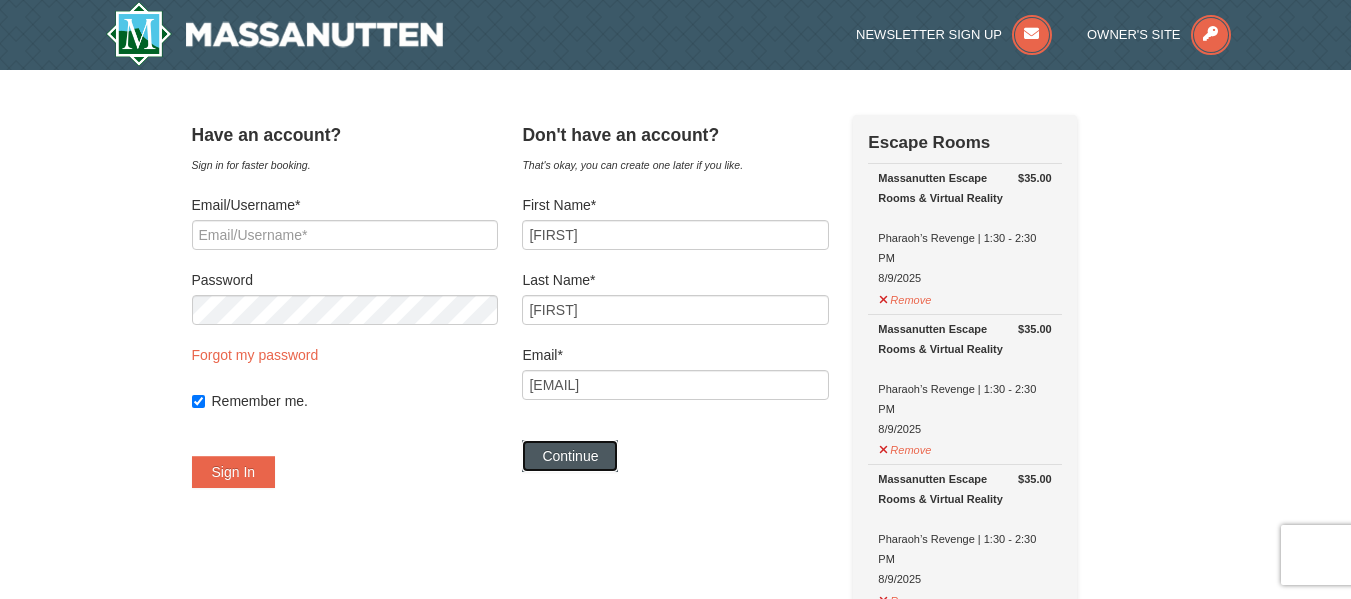 click on "Continue" at bounding box center [570, 456] 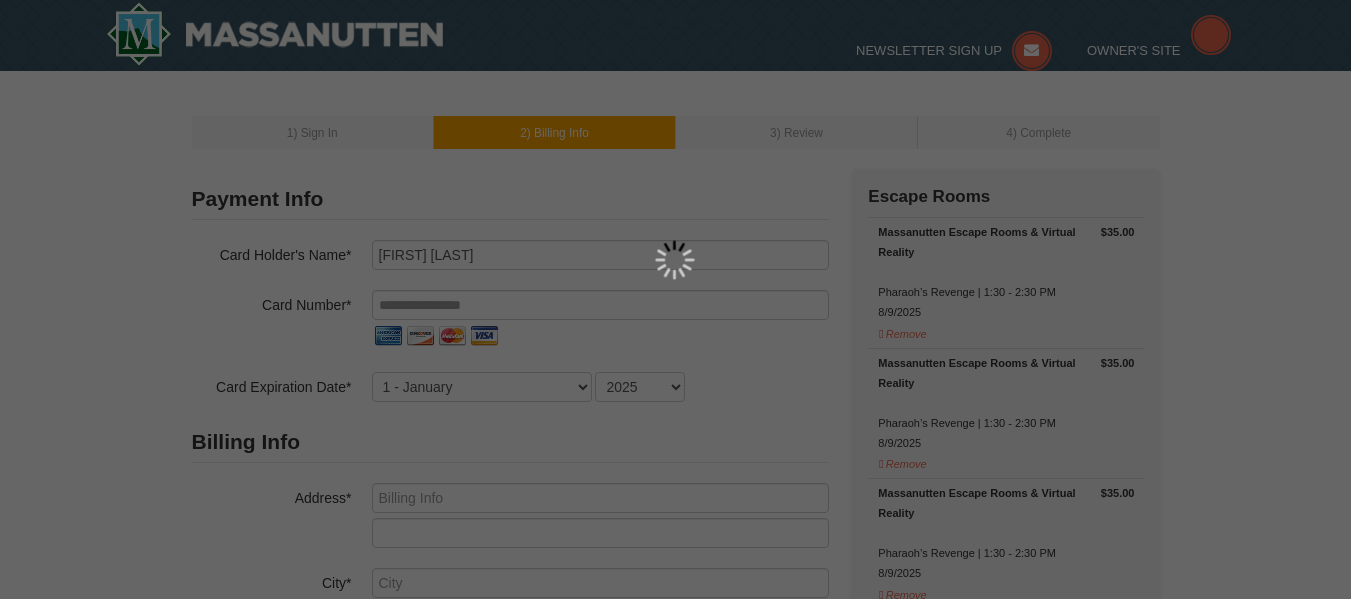 scroll, scrollTop: 0, scrollLeft: 0, axis: both 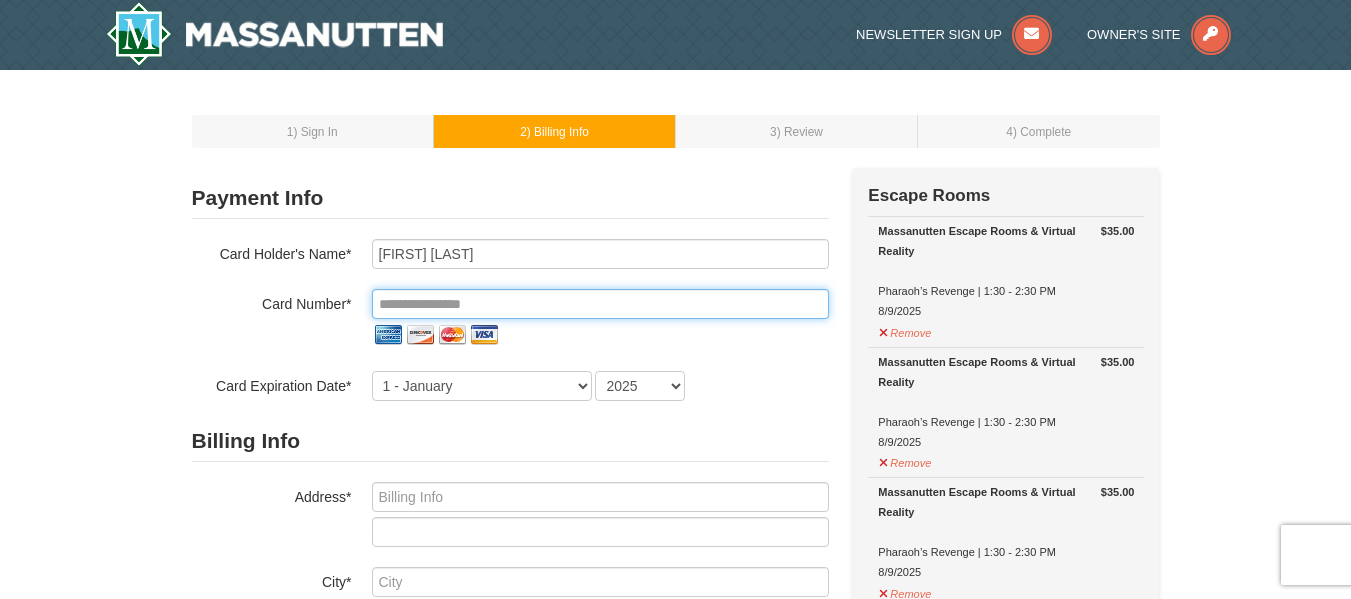 click at bounding box center [600, 304] 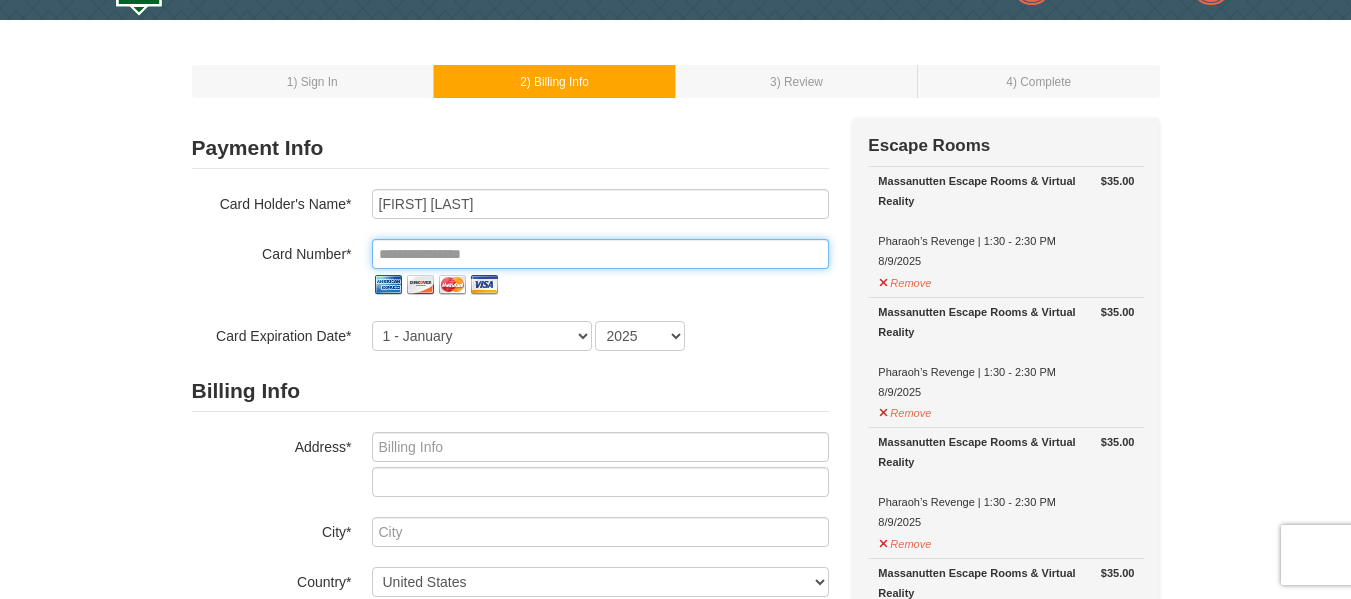 scroll, scrollTop: 0, scrollLeft: 0, axis: both 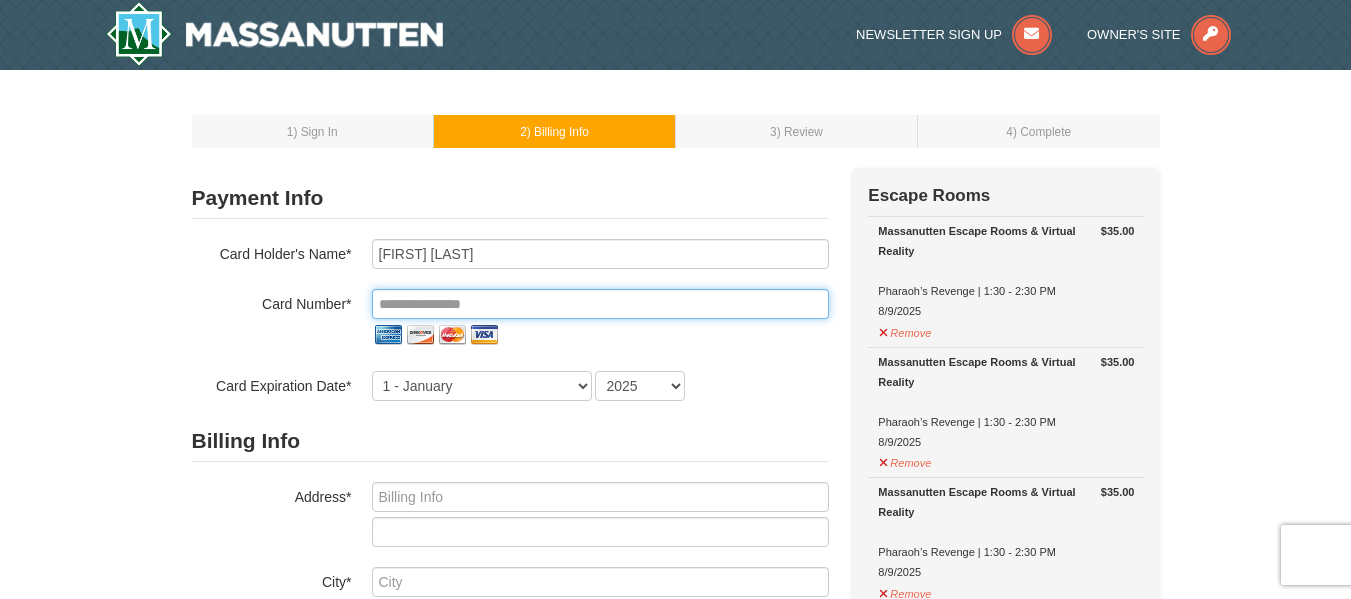 type on "**********" 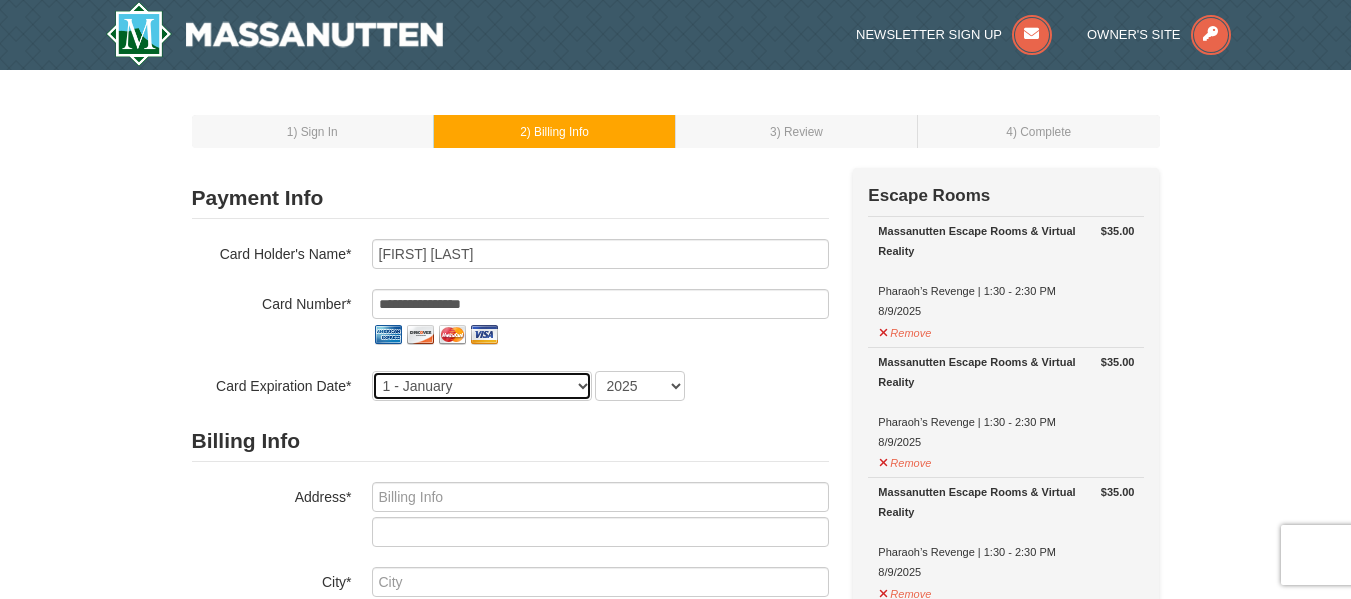 select on "10" 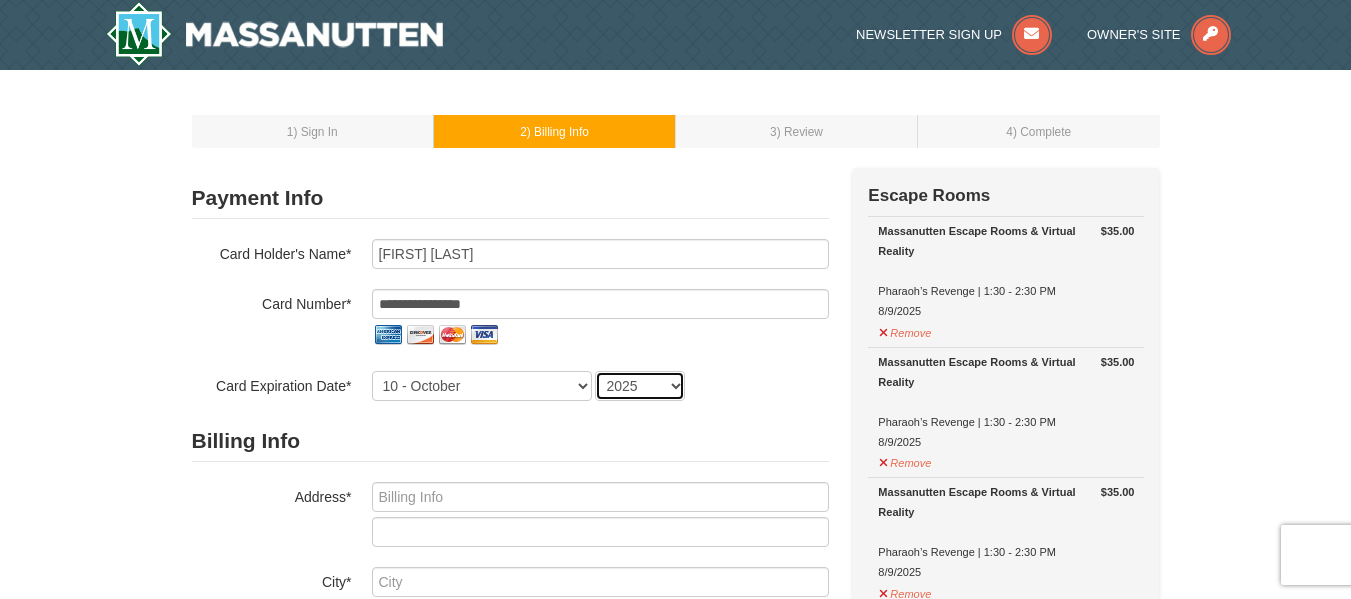 select on "2026" 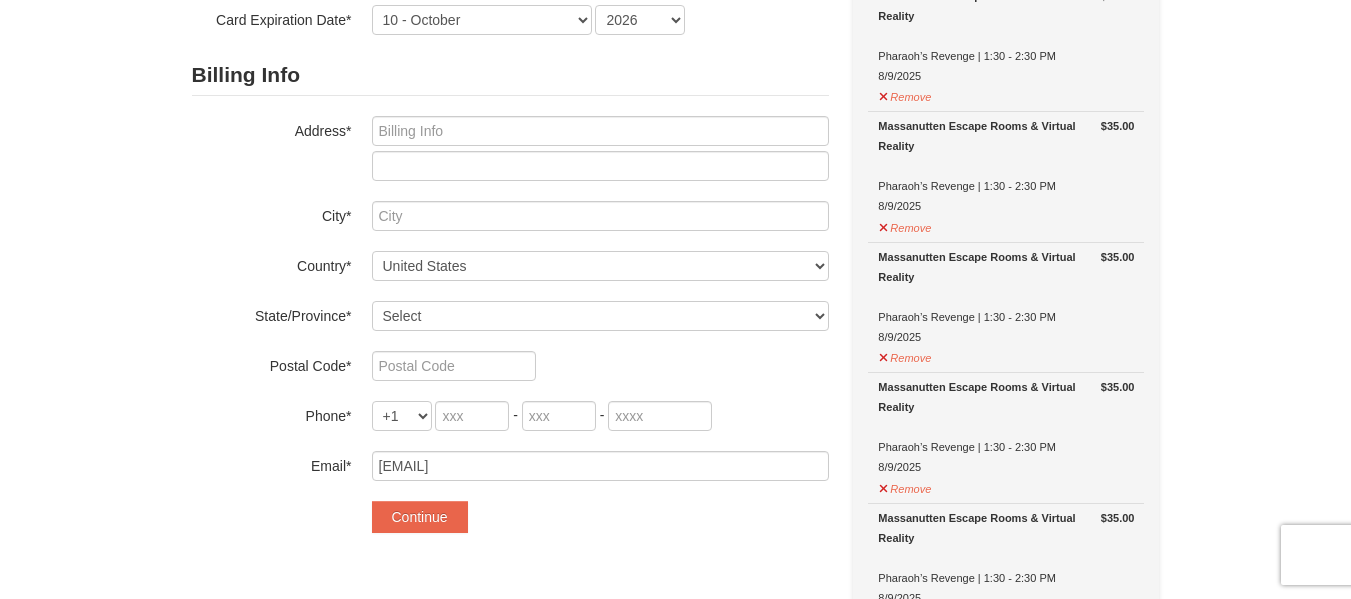 scroll, scrollTop: 400, scrollLeft: 0, axis: vertical 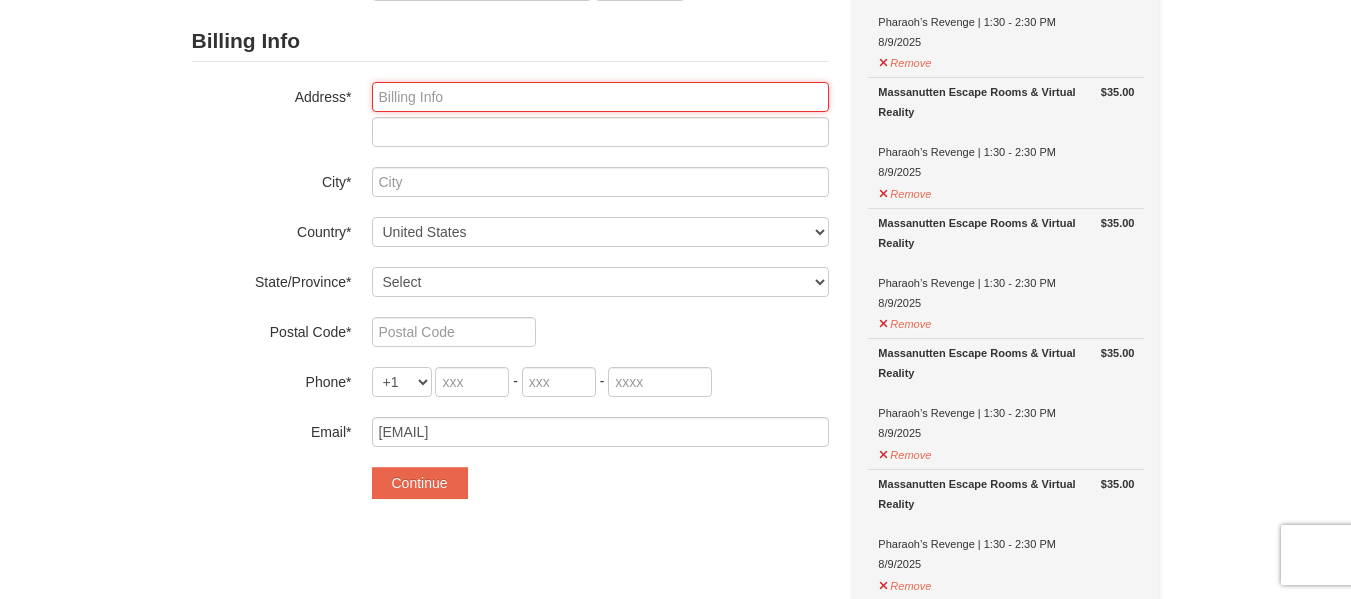 click at bounding box center (600, 97) 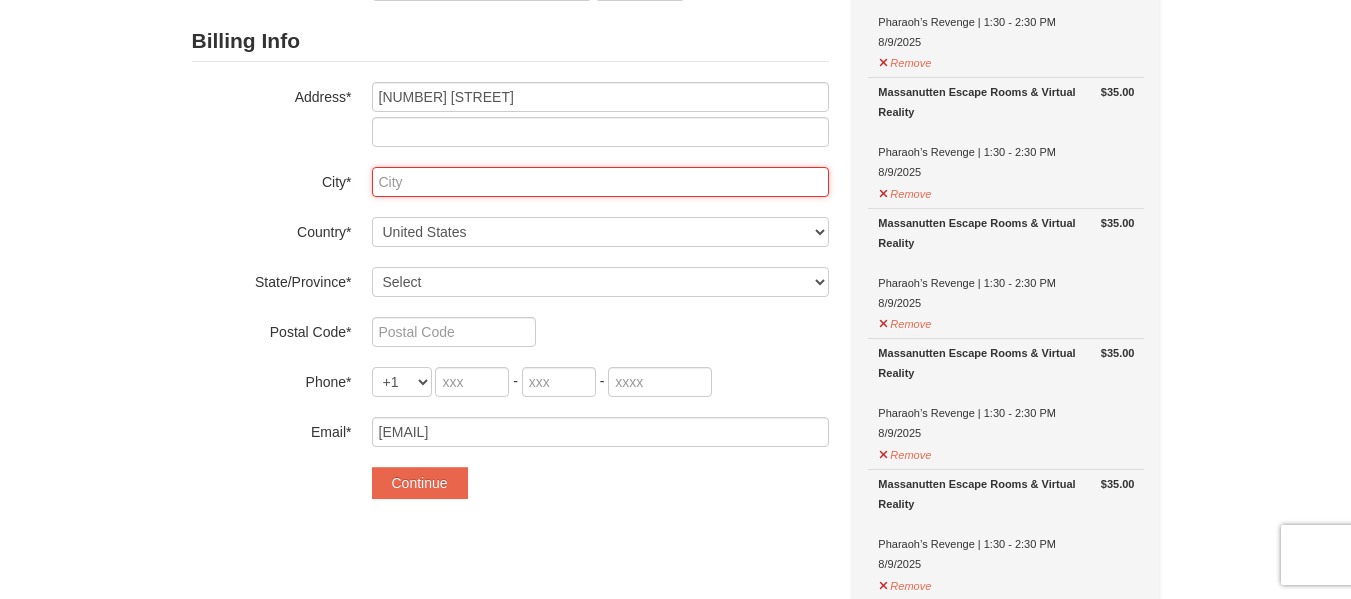 type on "Columbia" 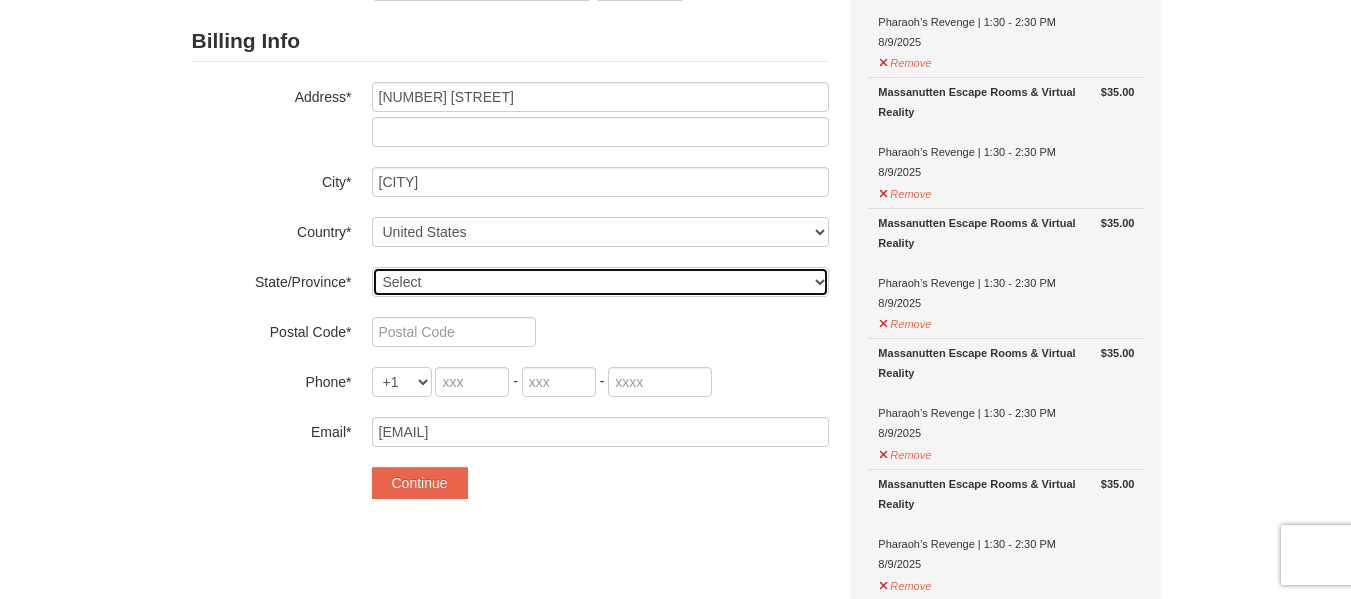 select on "MD" 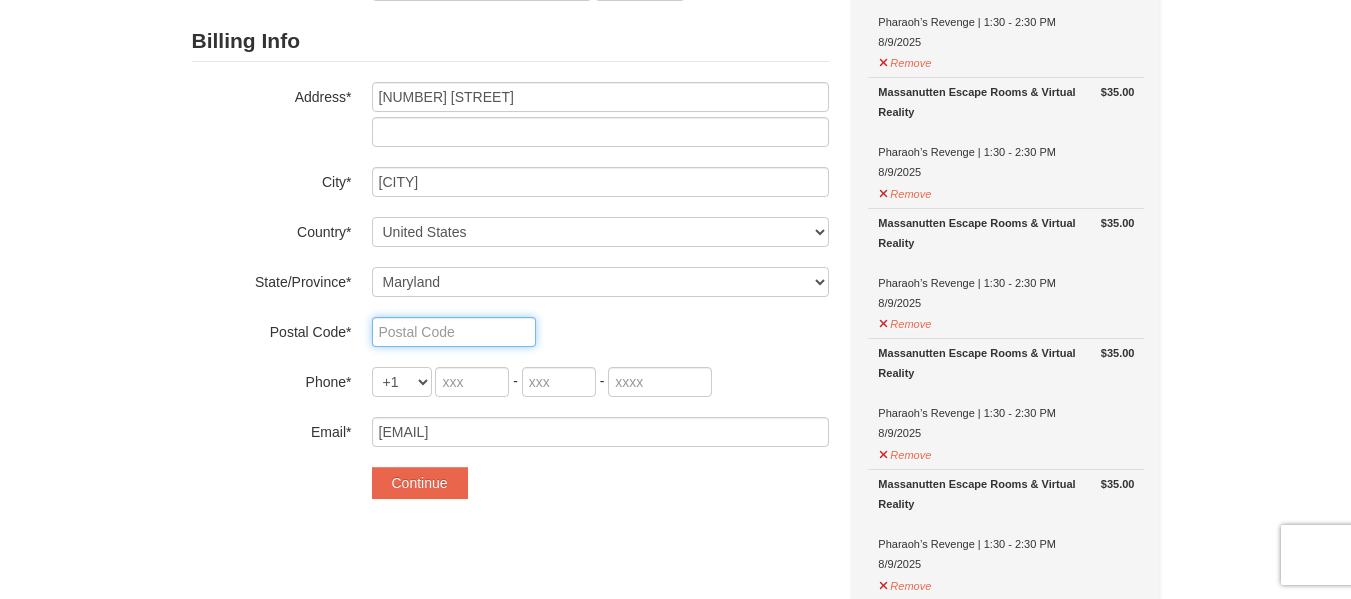 type on "21045" 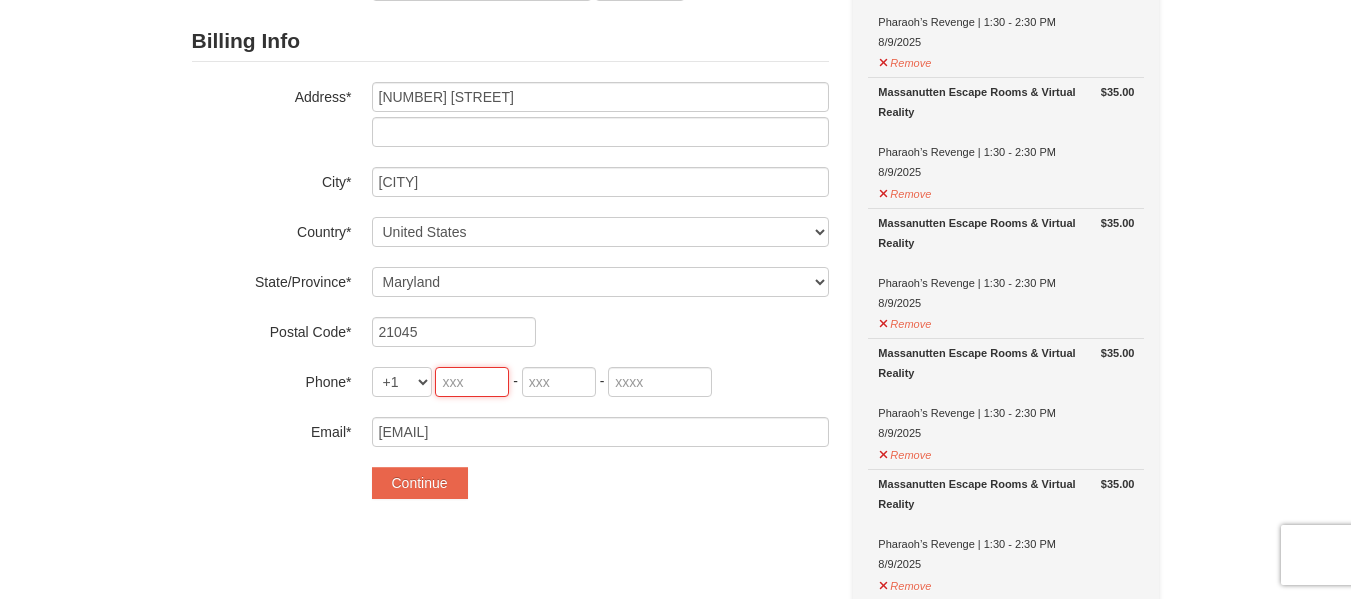 type on "2406202443" 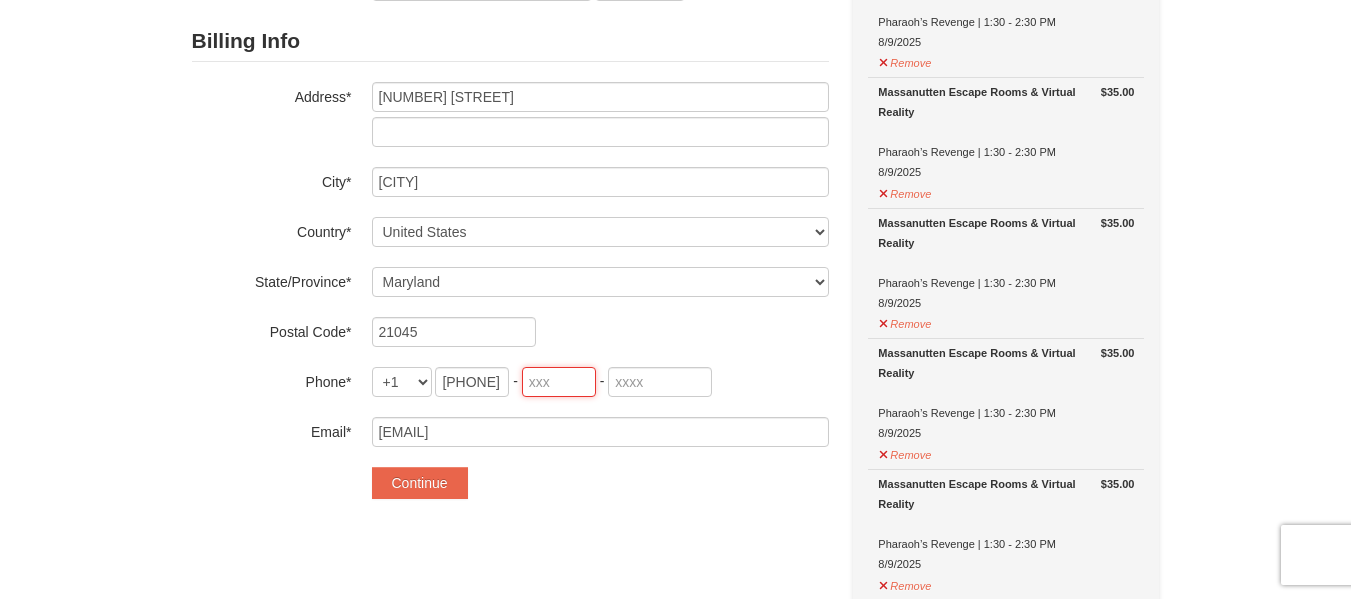 type on "2406202443" 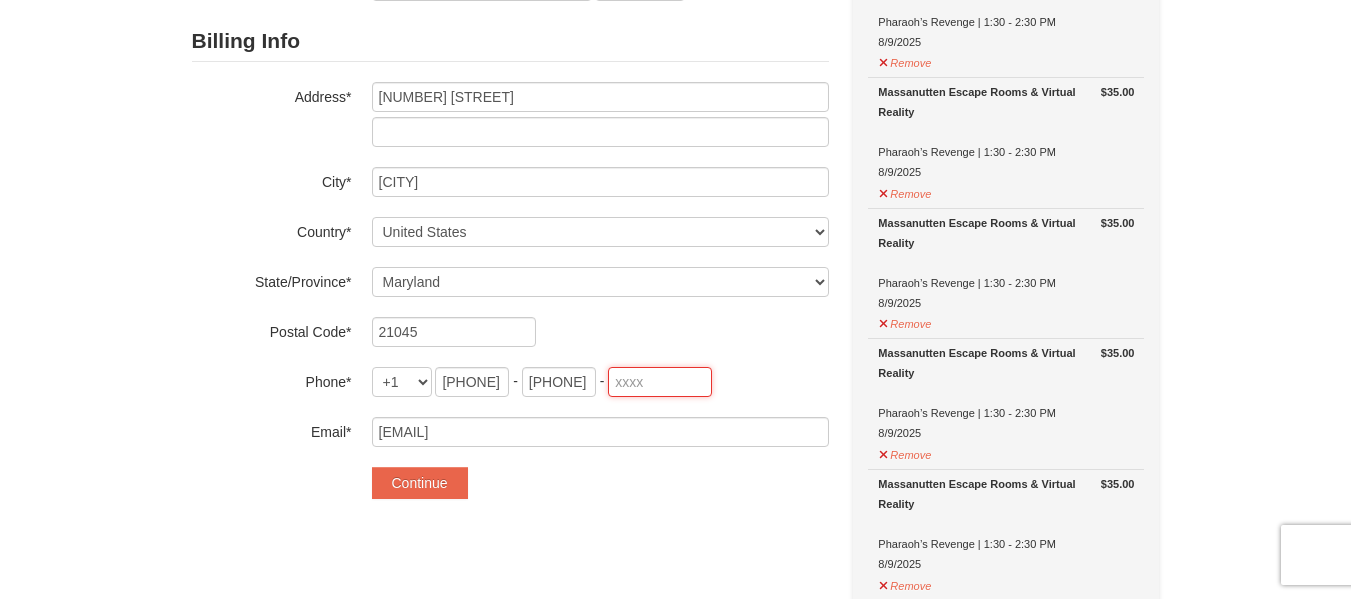 type on "2406202443" 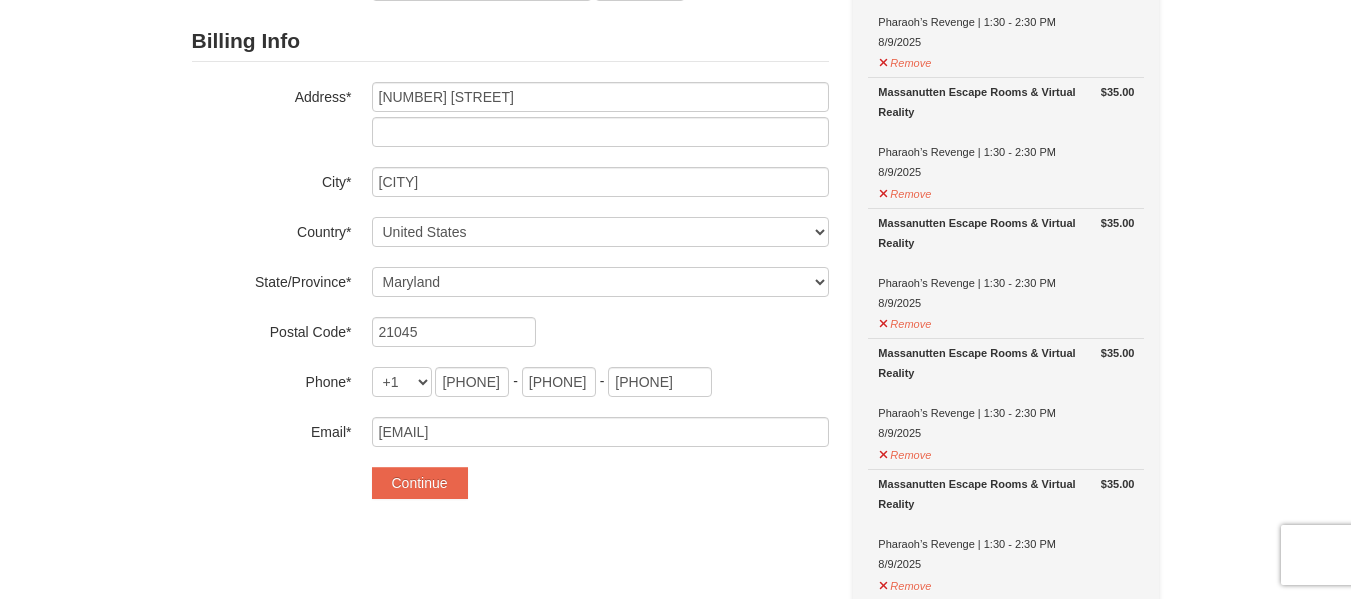 click on "City*" at bounding box center (272, 179) 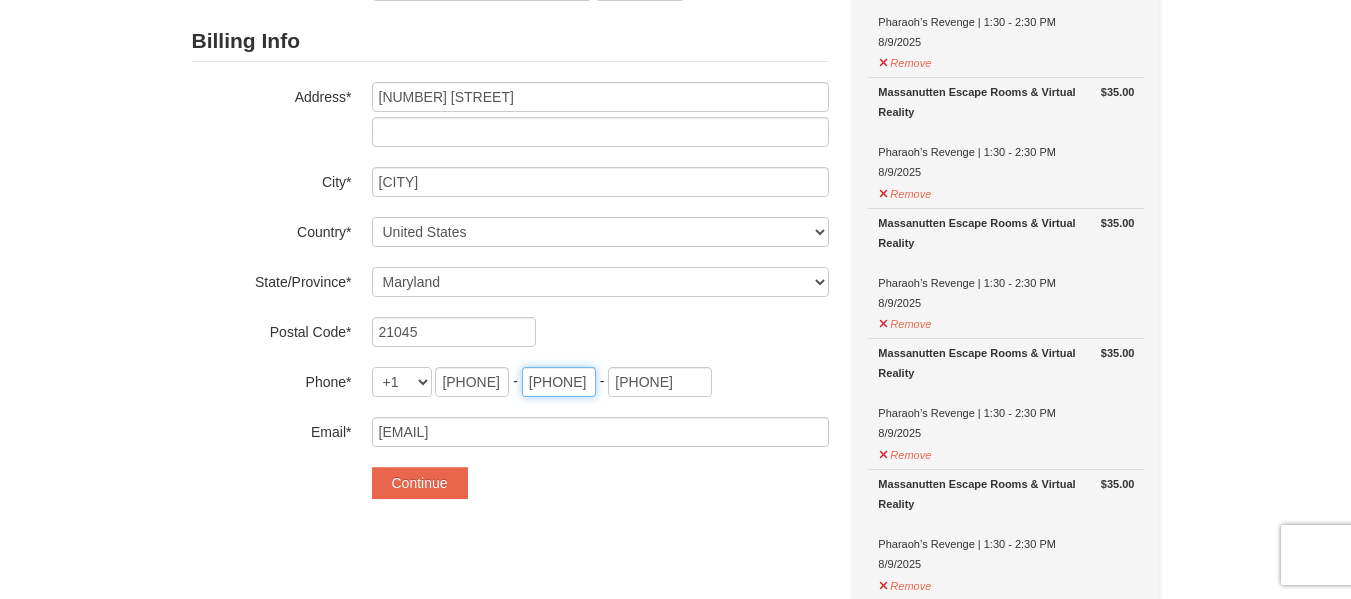 click on "2406202443" at bounding box center (559, 382) 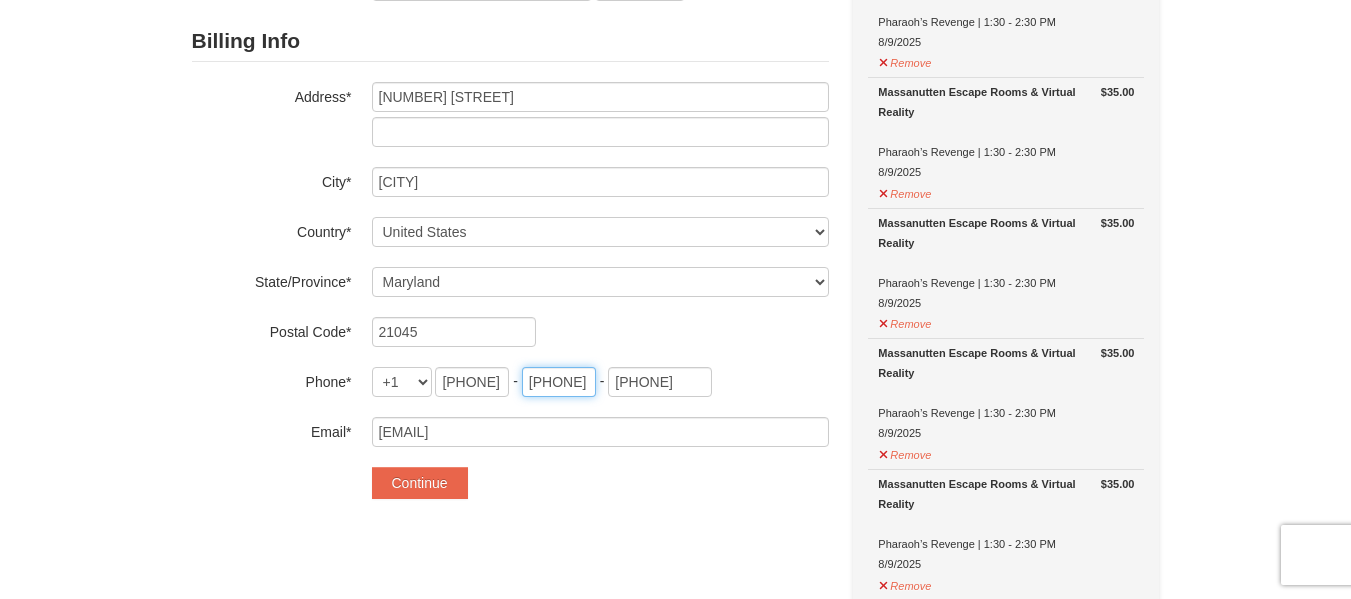 scroll, scrollTop: 408, scrollLeft: 0, axis: vertical 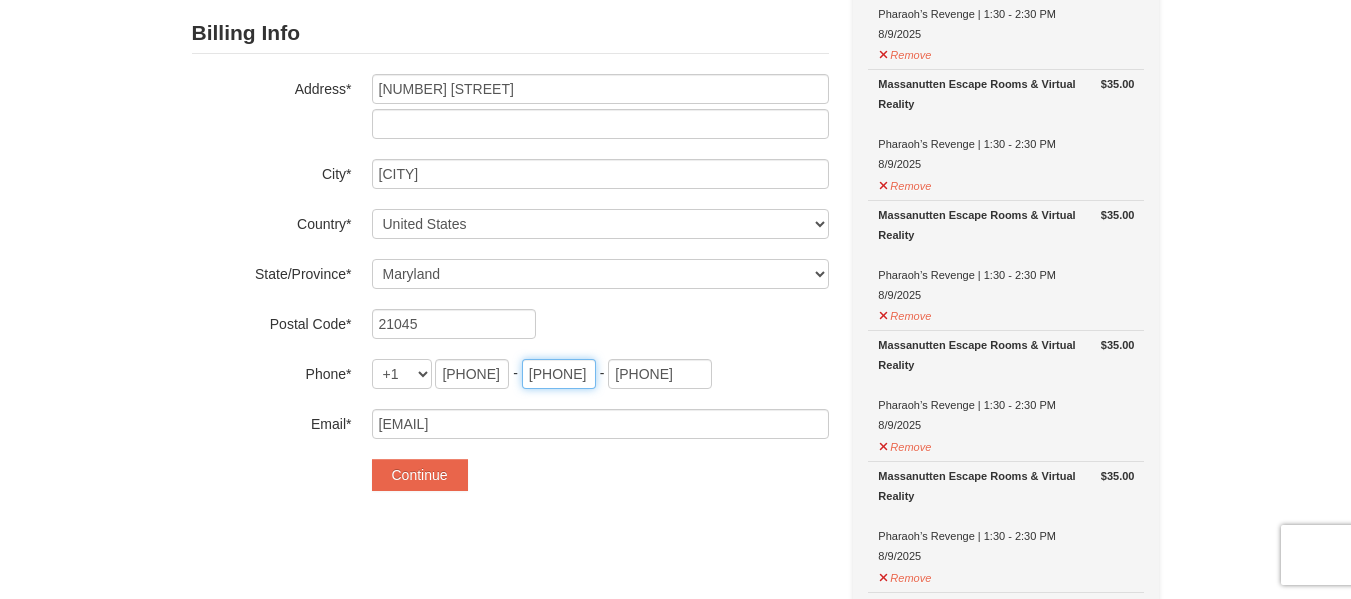 click on "2406202443" at bounding box center [559, 374] 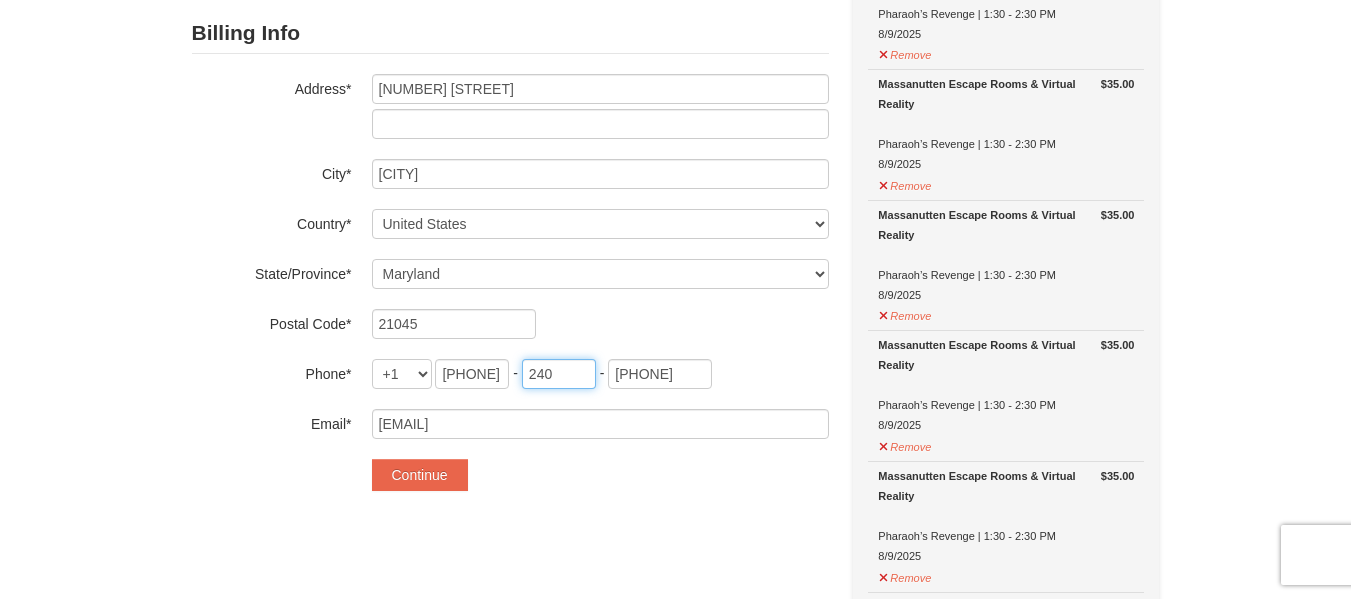 click on "240" at bounding box center [559, 374] 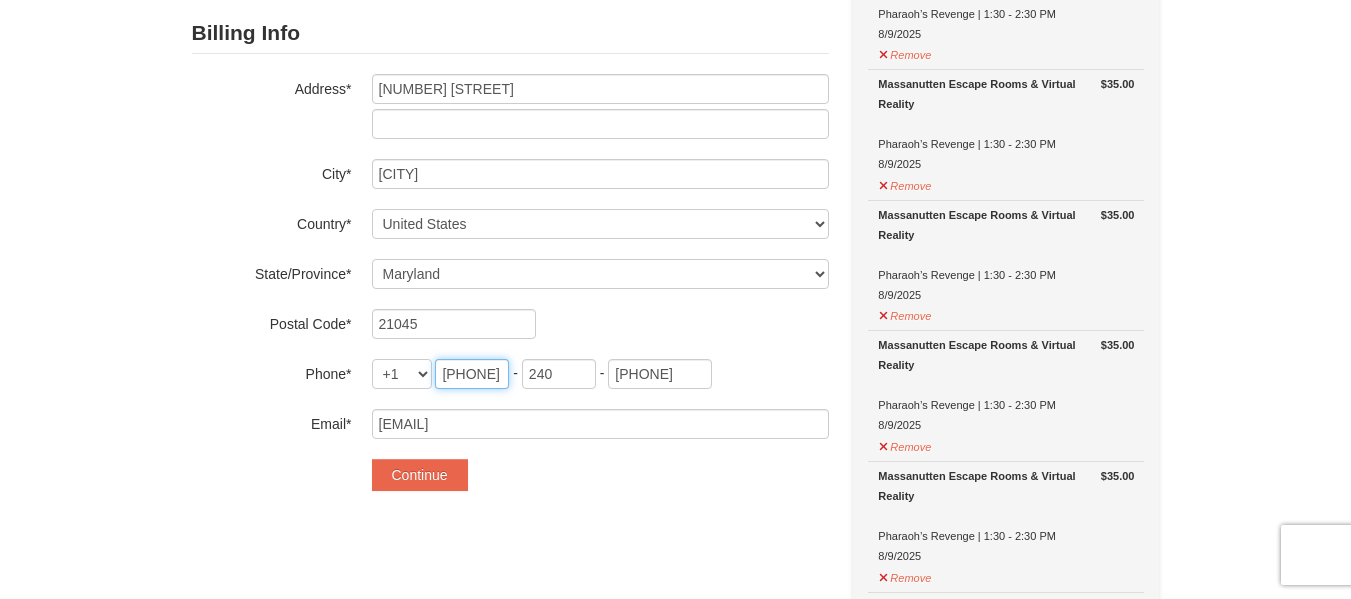 click on "2406202443" at bounding box center [472, 374] 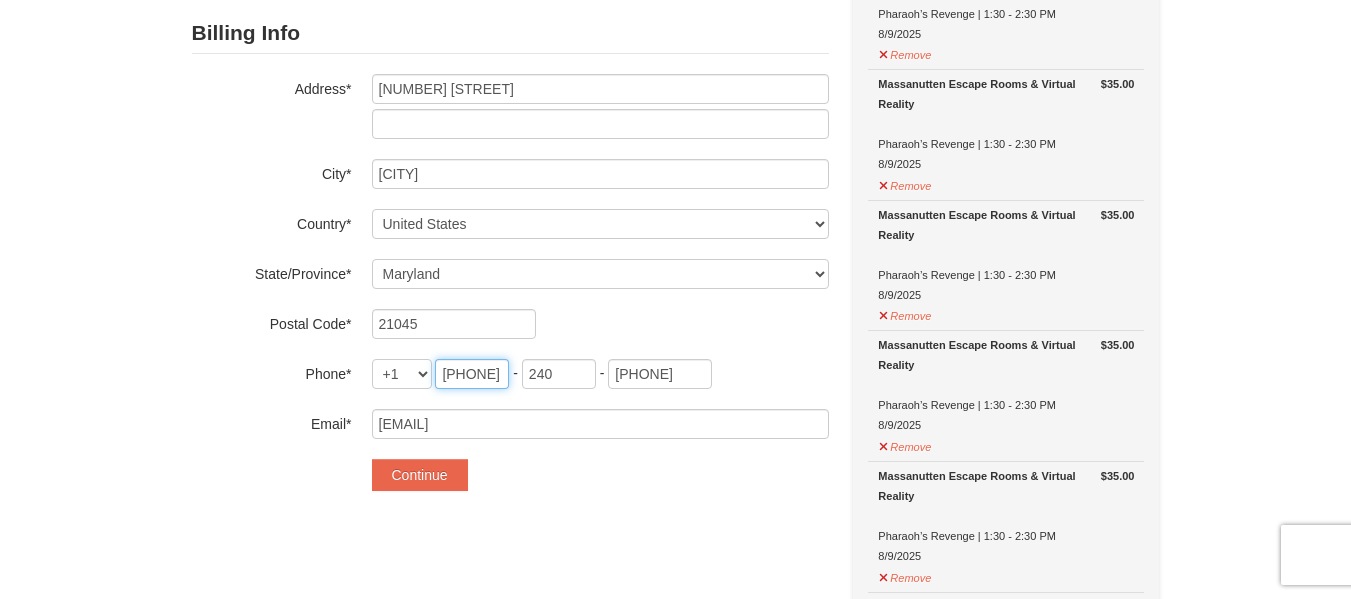 click on "2406202443" at bounding box center (472, 374) 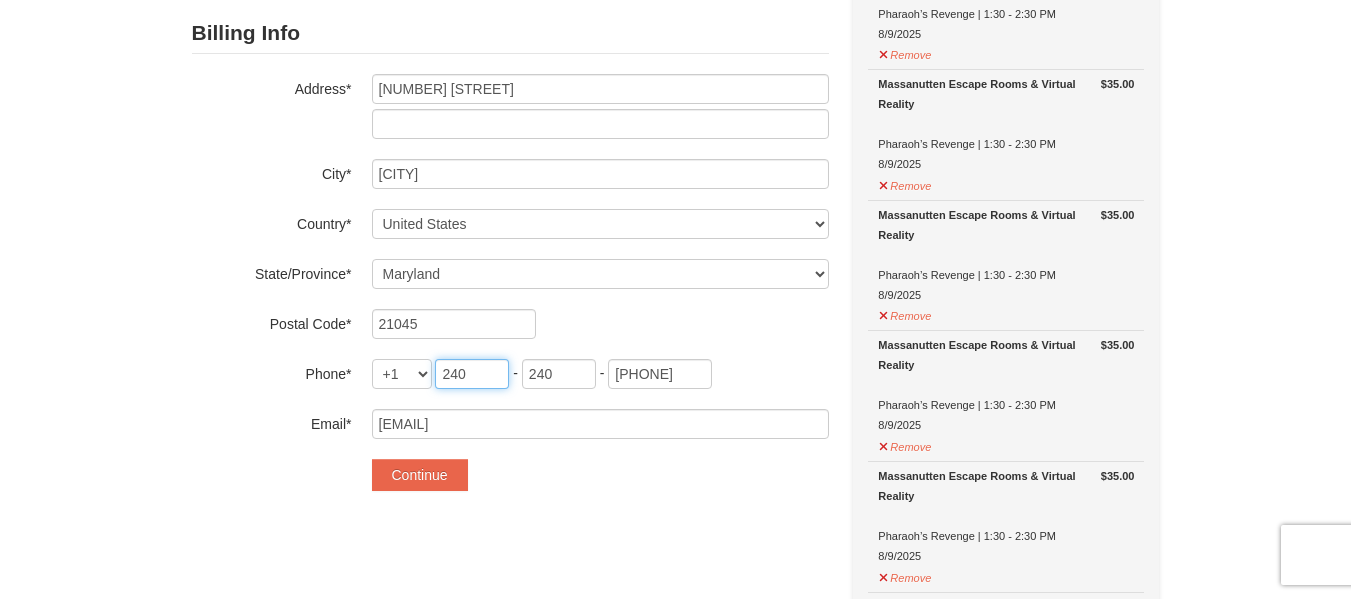 type on "240" 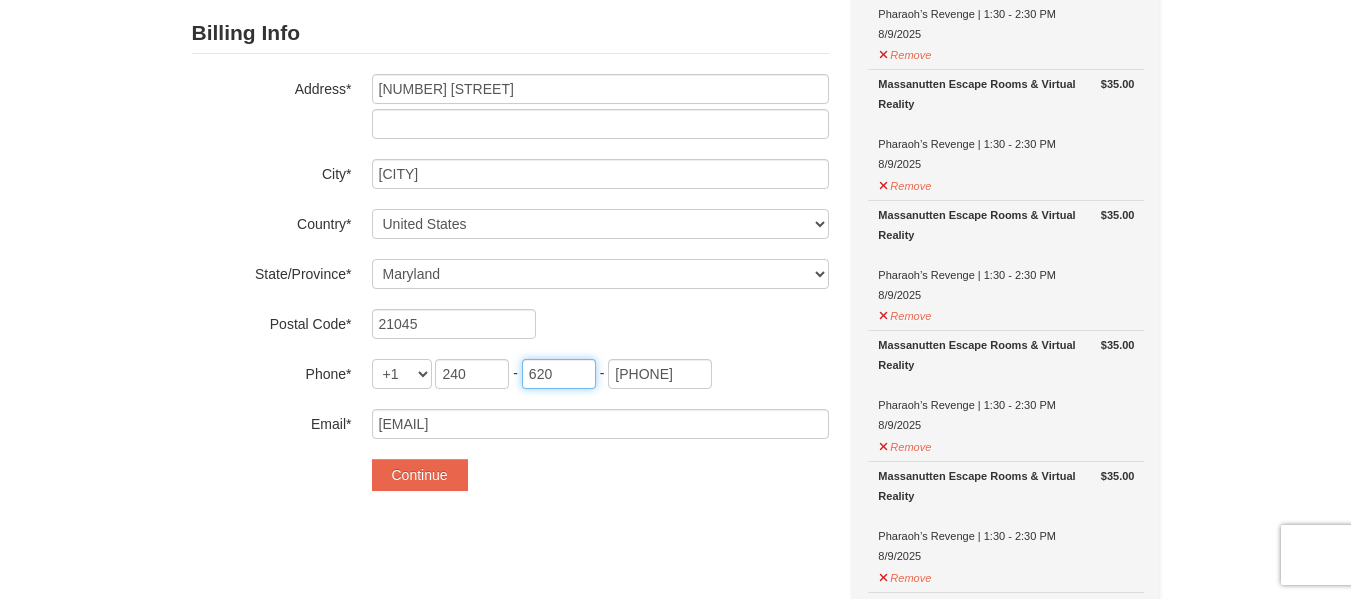 type on "620" 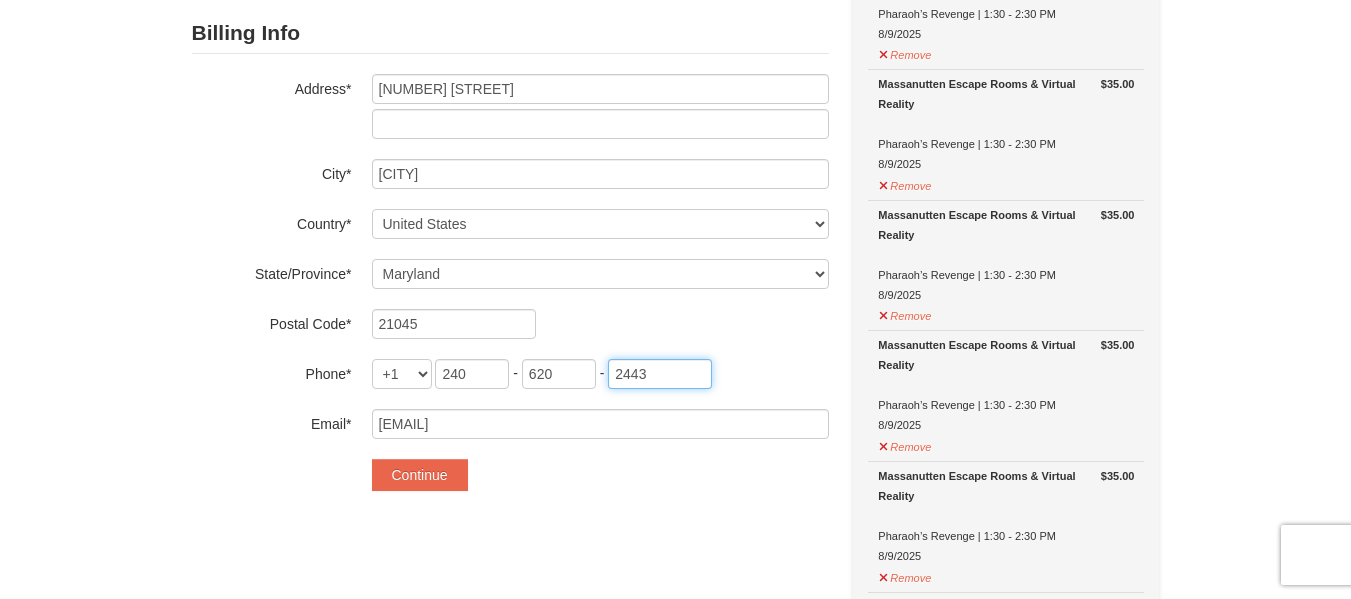 type on "2443" 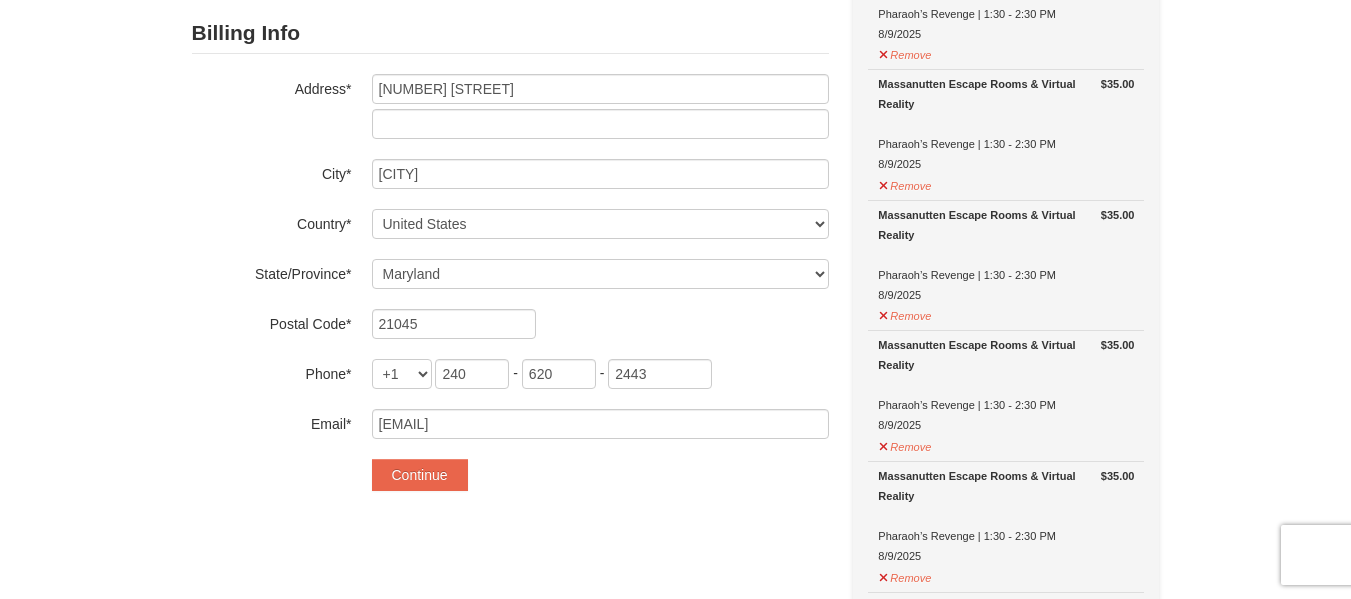click on "1
) Sign In
2
) Billing Info
3
) Review
) Complete
×" at bounding box center [675, 651] 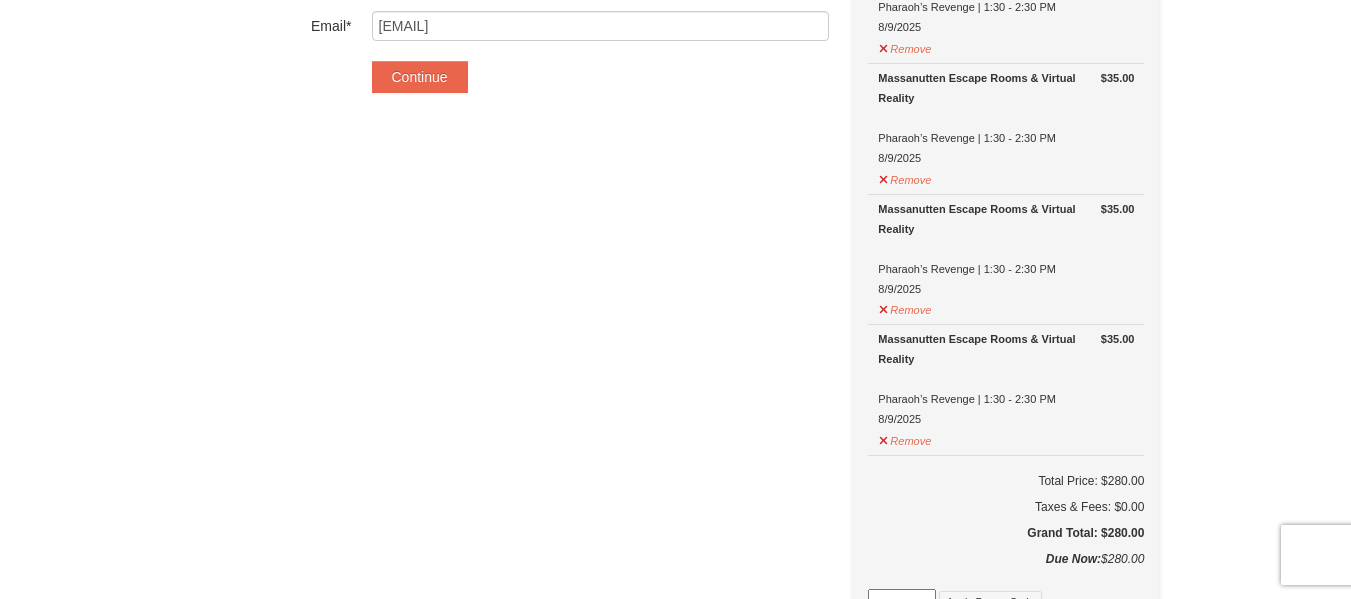 scroll, scrollTop: 600, scrollLeft: 0, axis: vertical 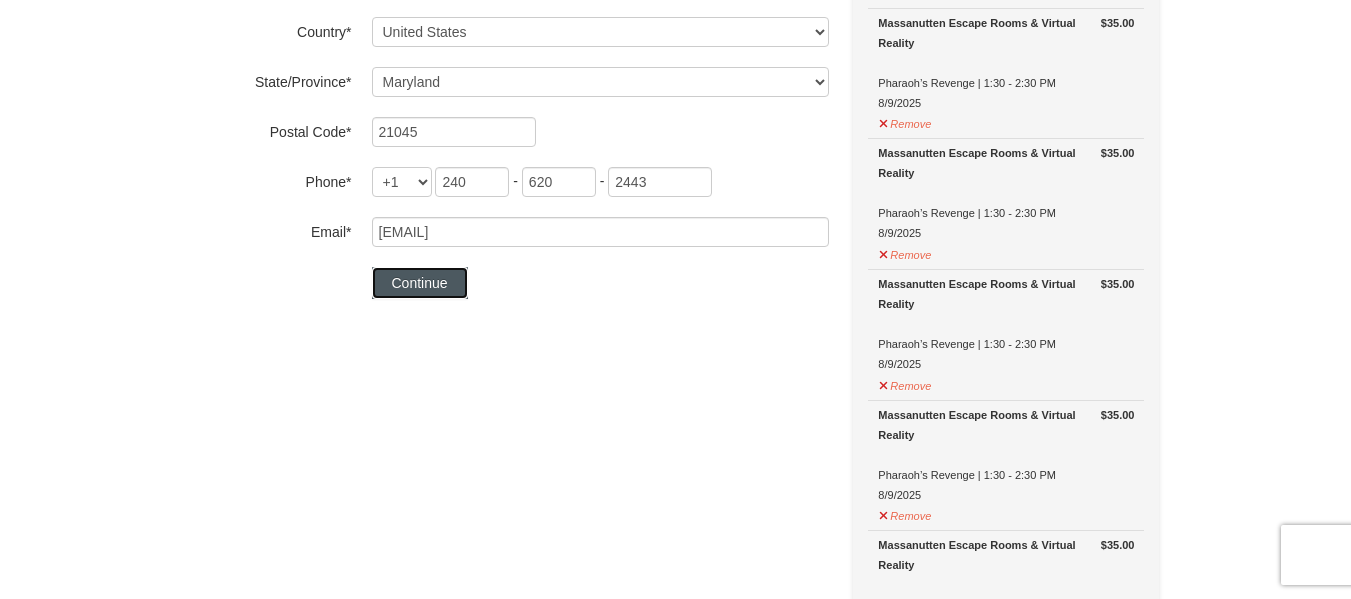 click on "Continue" at bounding box center [420, 283] 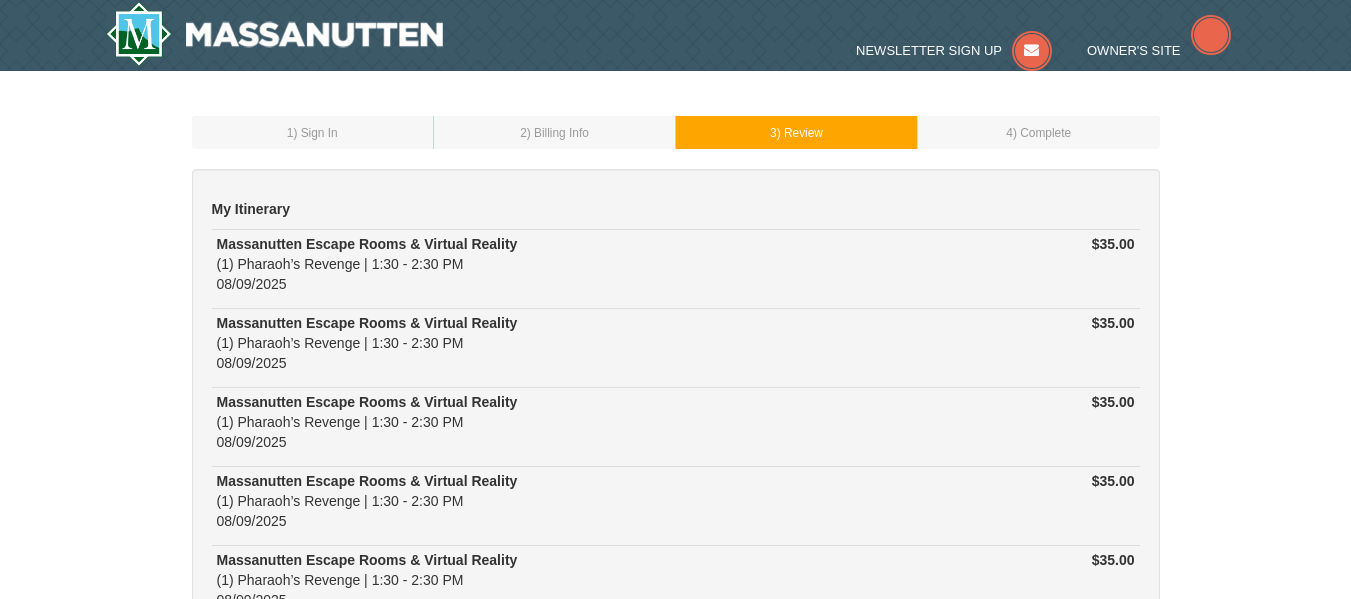 scroll, scrollTop: 0, scrollLeft: 0, axis: both 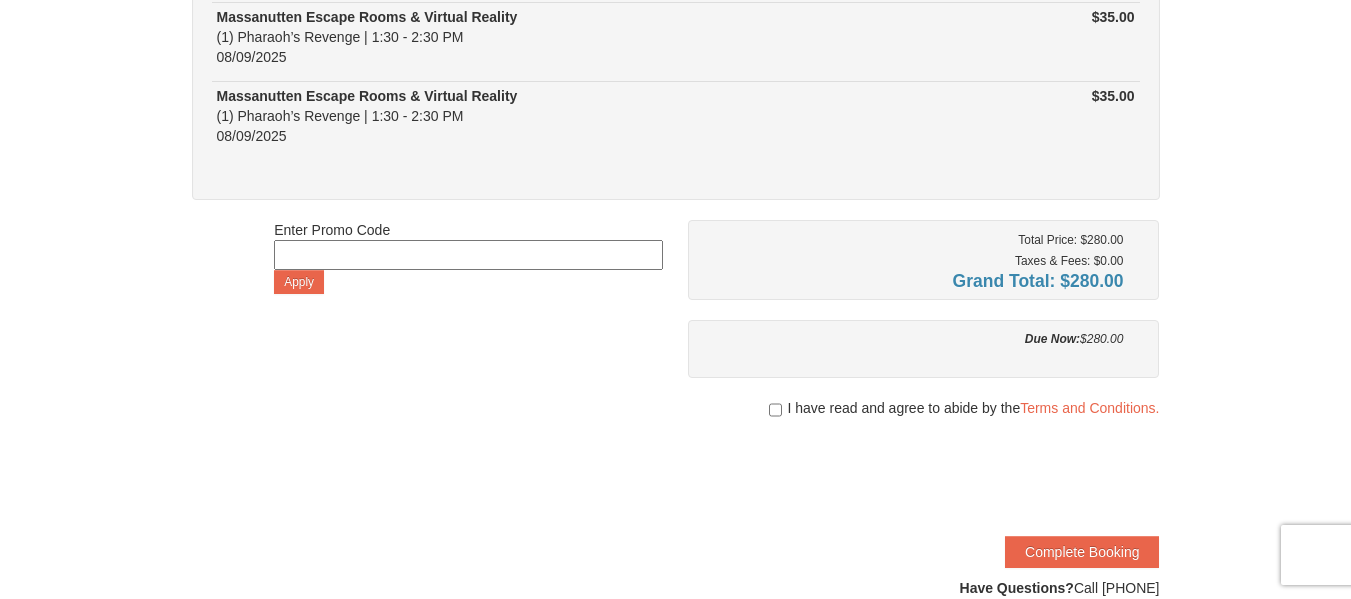 drag, startPoint x: 1304, startPoint y: 251, endPoint x: 1296, endPoint y: 200, distance: 51.62364 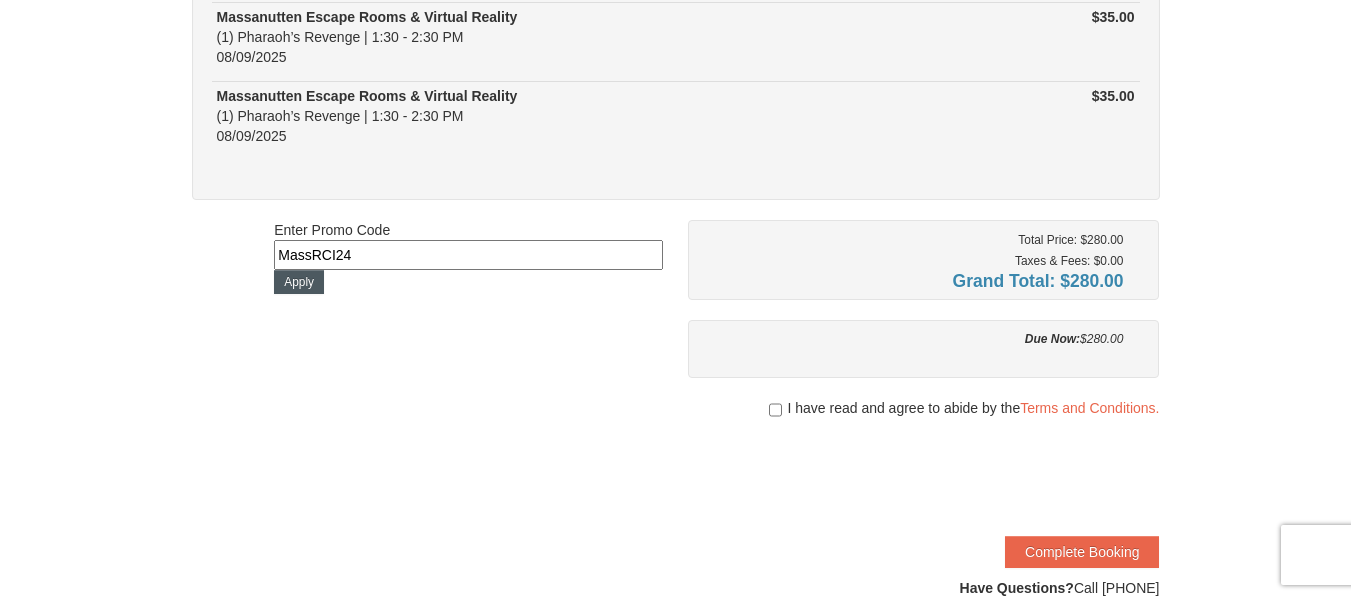 type on "MassRCI24" 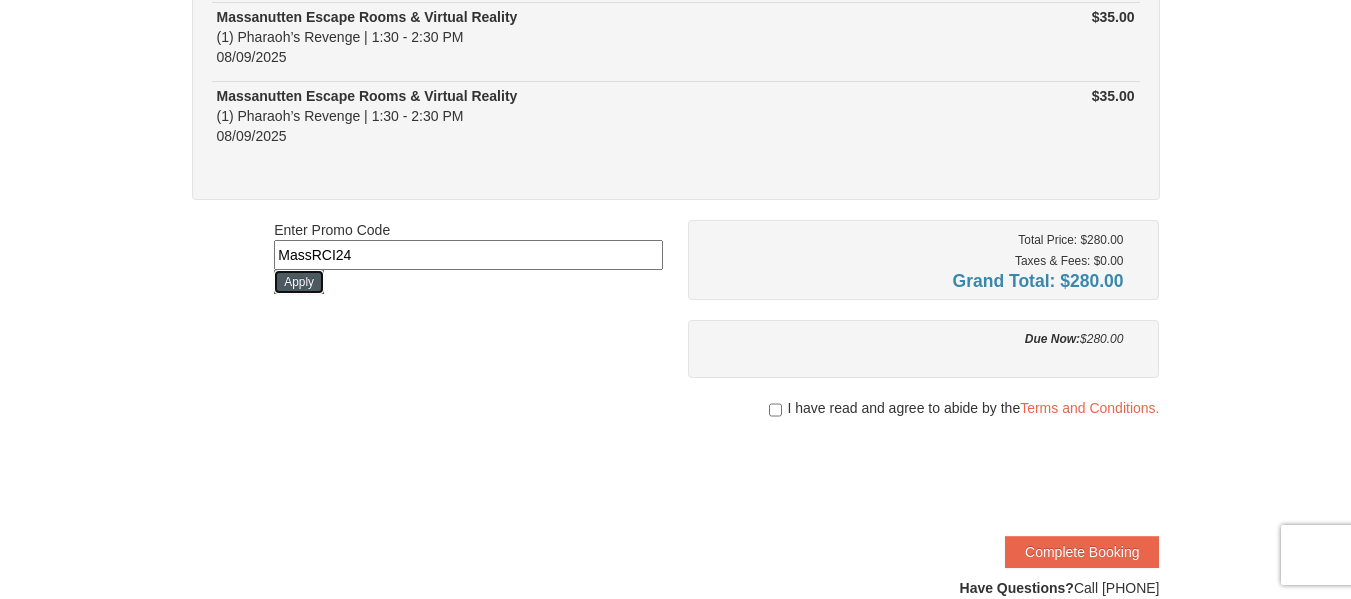 click on "Apply" at bounding box center (299, 282) 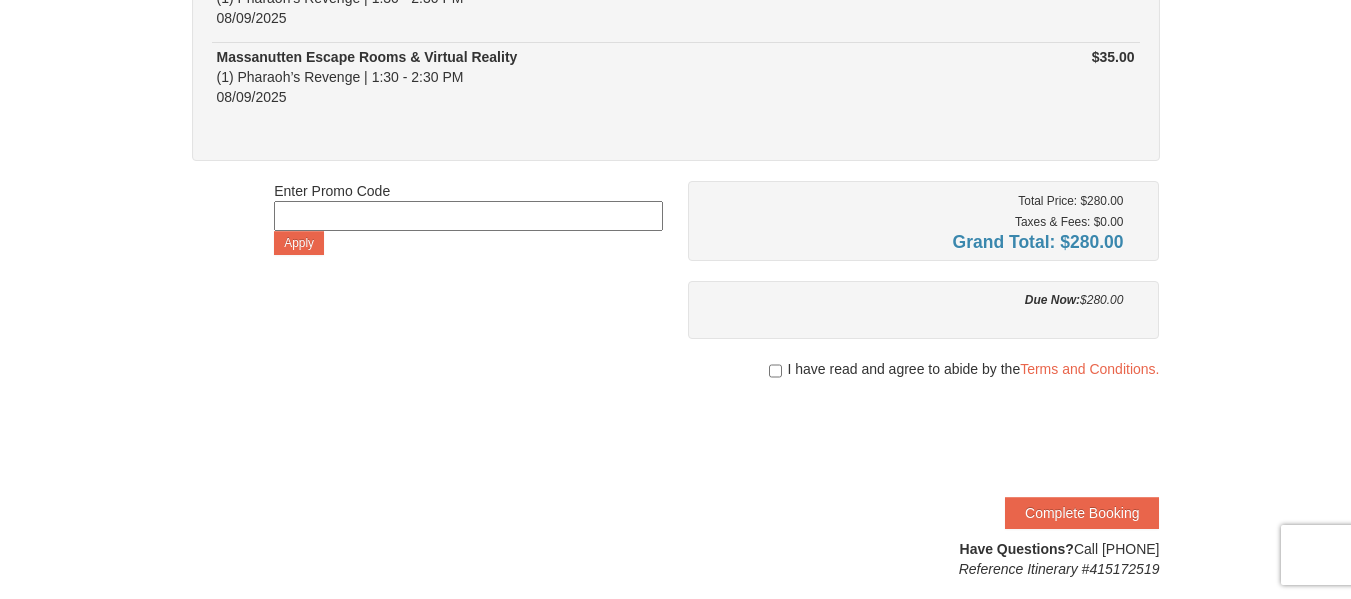 scroll, scrollTop: 0, scrollLeft: 0, axis: both 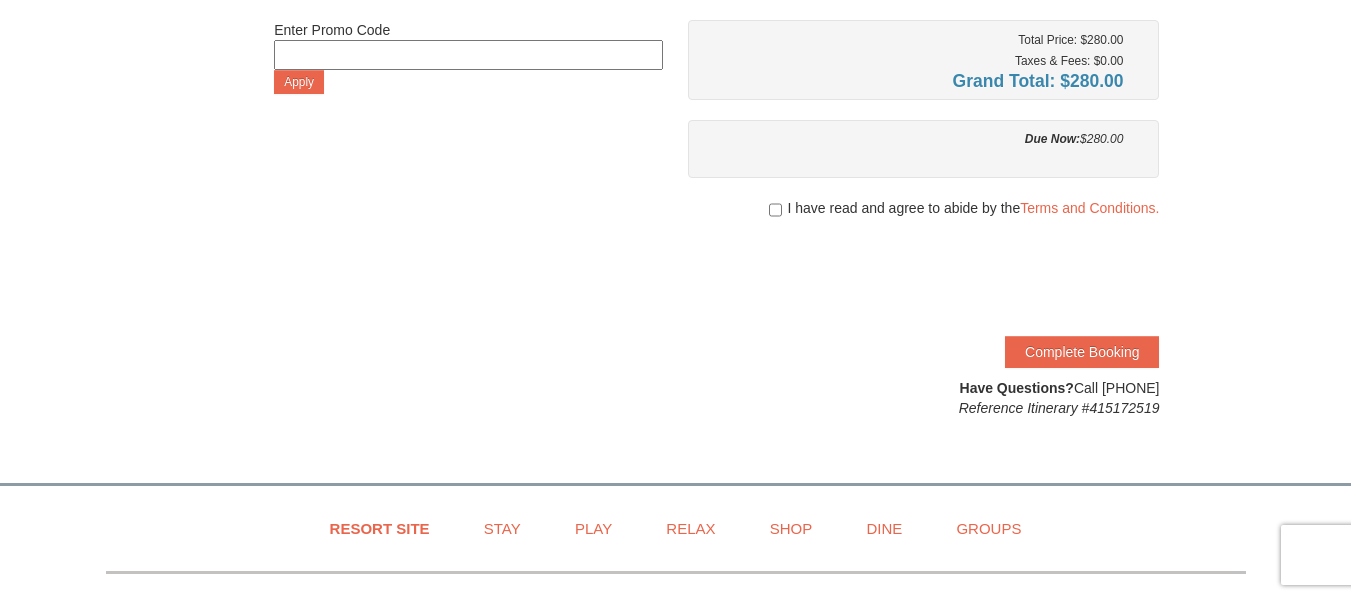 click at bounding box center [468, 55] 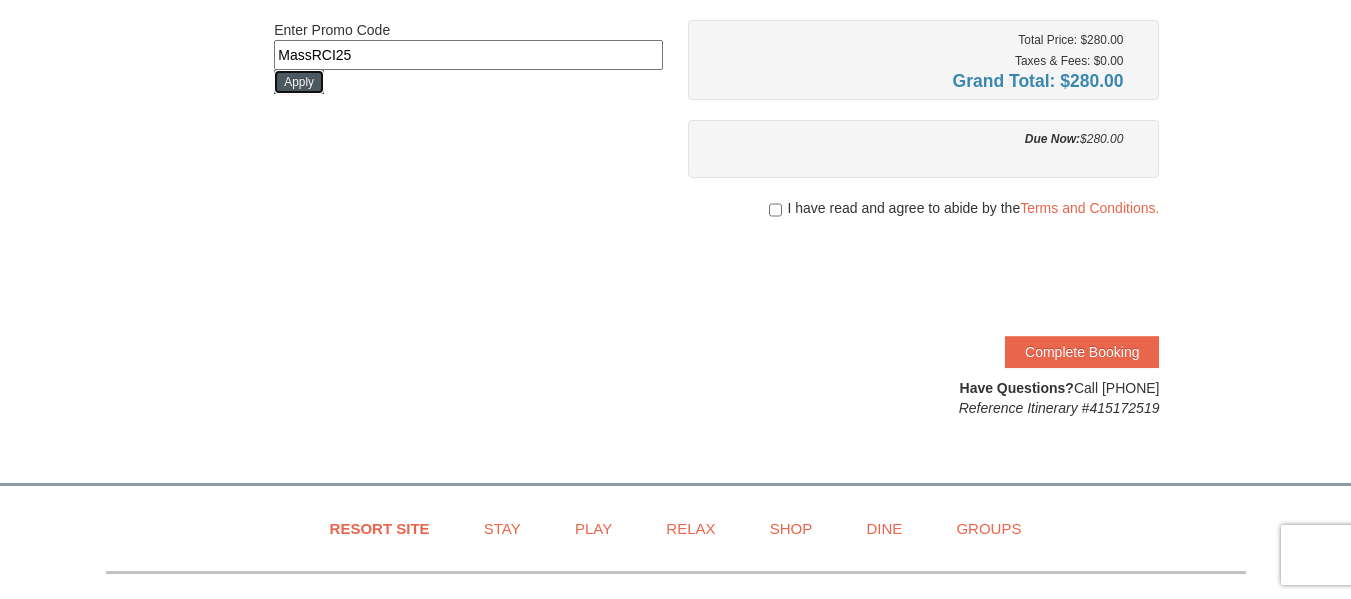 click on "Apply" at bounding box center (299, 82) 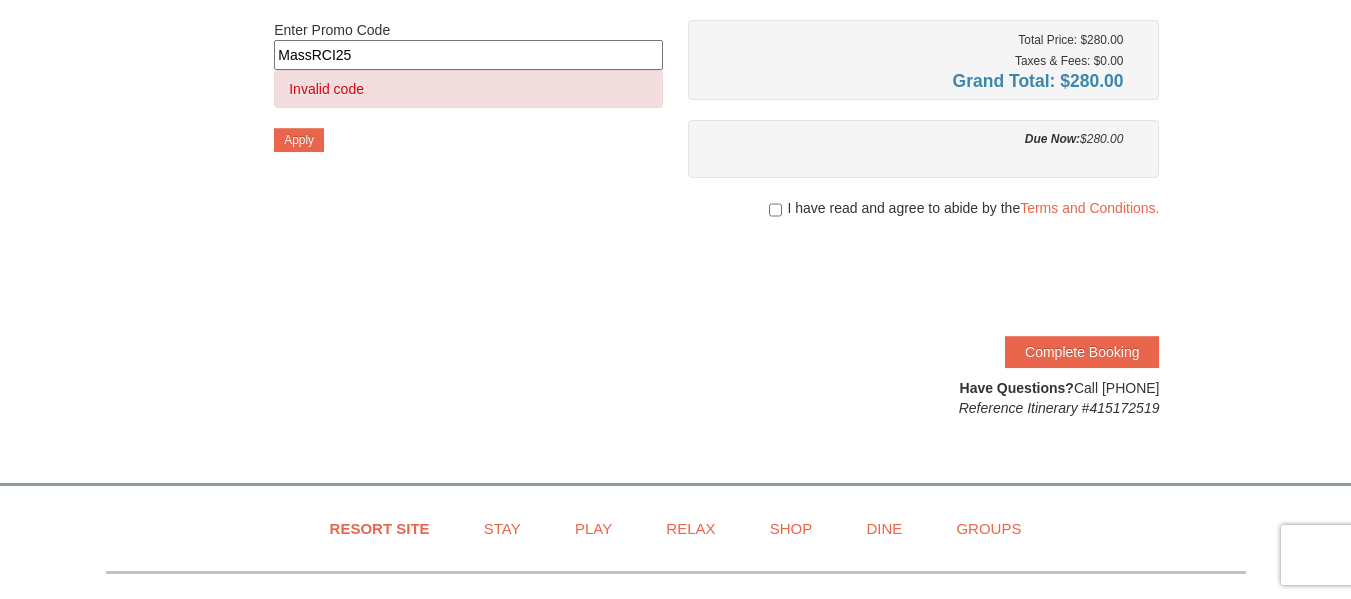 click on "MassRCI25" at bounding box center [468, 55] 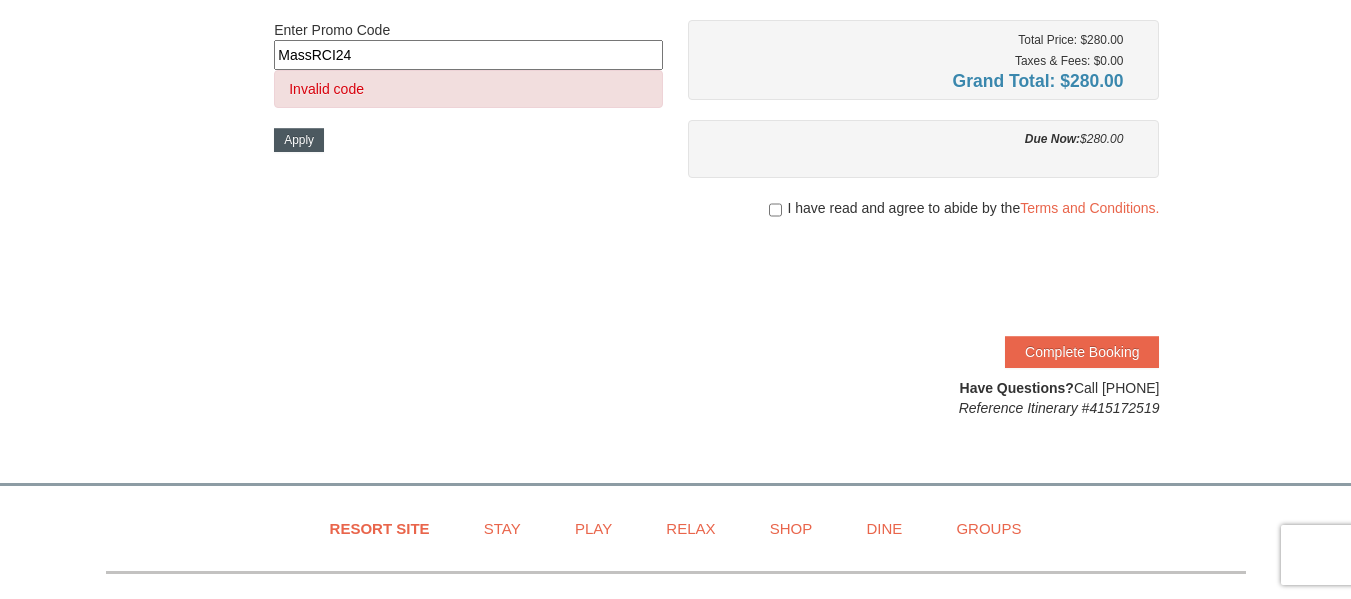 type on "MassRCI24" 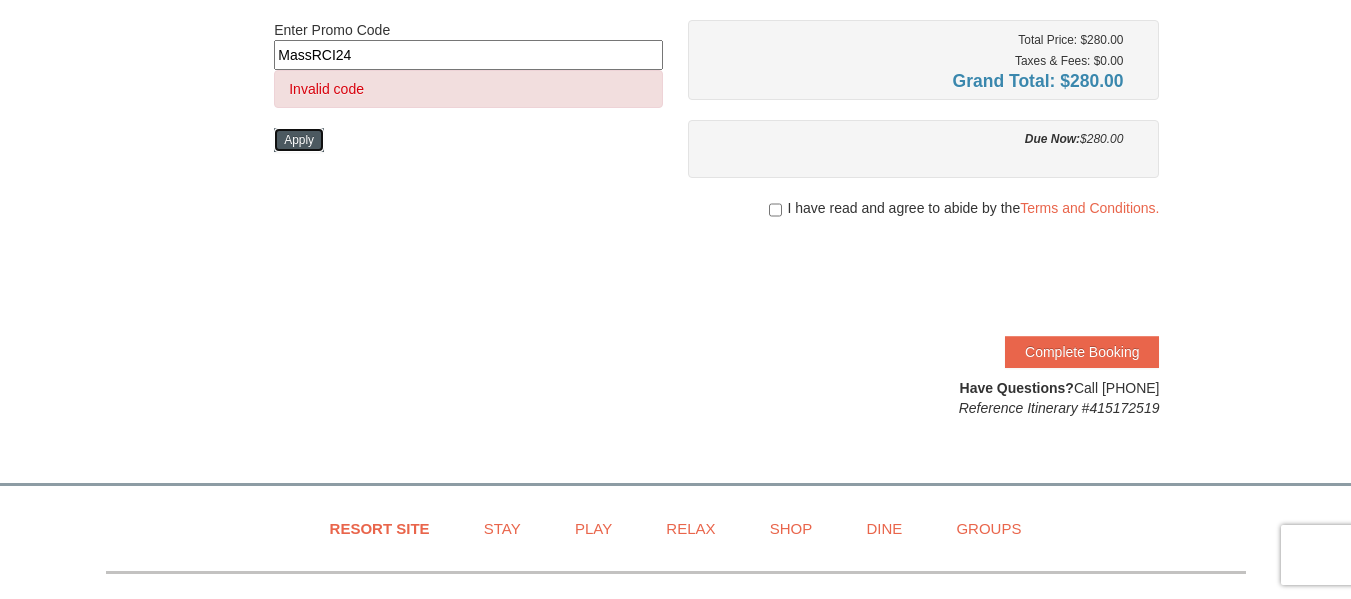 drag, startPoint x: 310, startPoint y: 145, endPoint x: 321, endPoint y: 156, distance: 15.556349 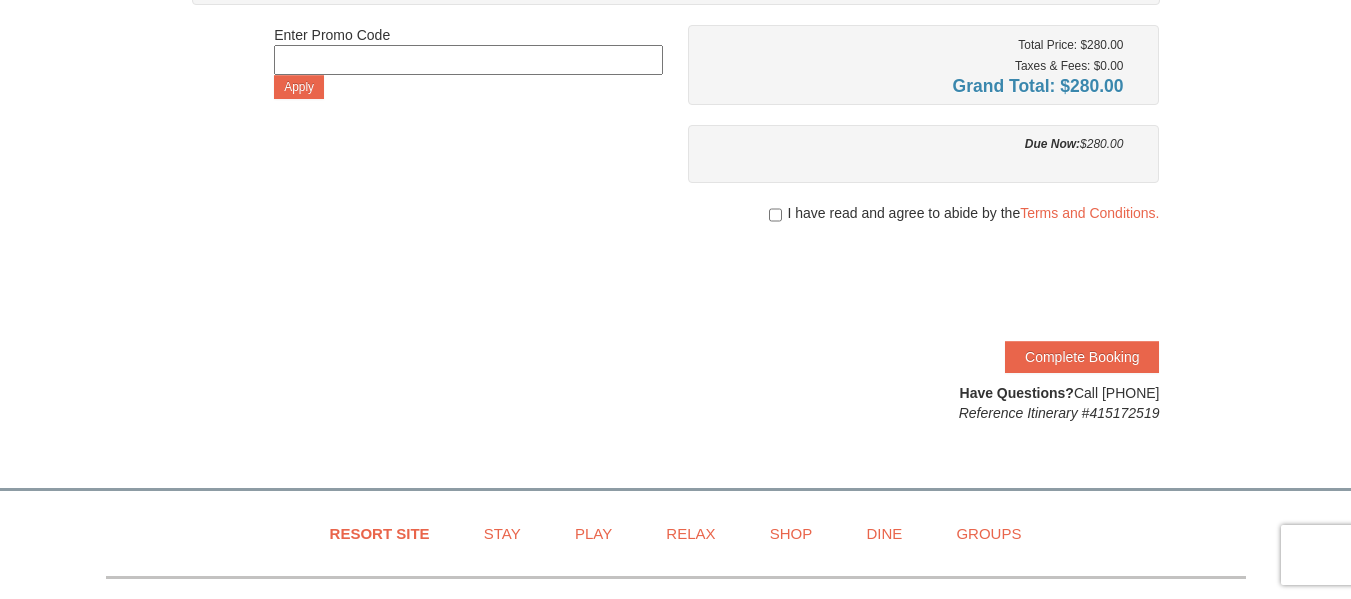 scroll, scrollTop: 445, scrollLeft: 0, axis: vertical 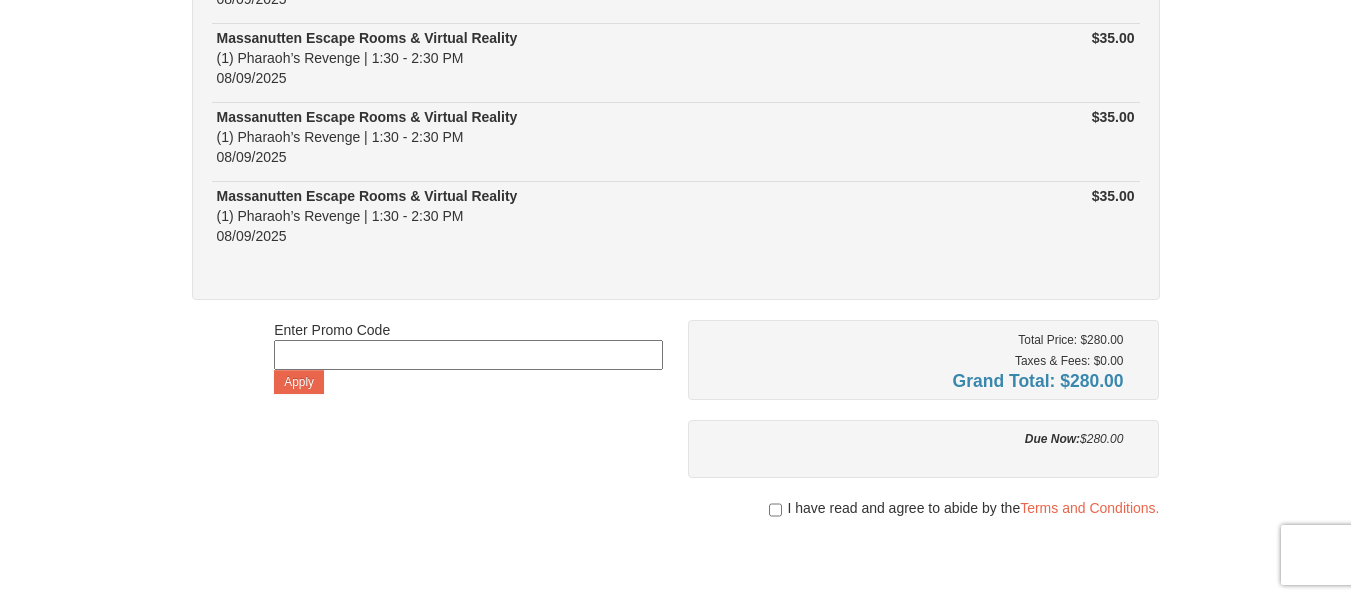 click at bounding box center [468, 355] 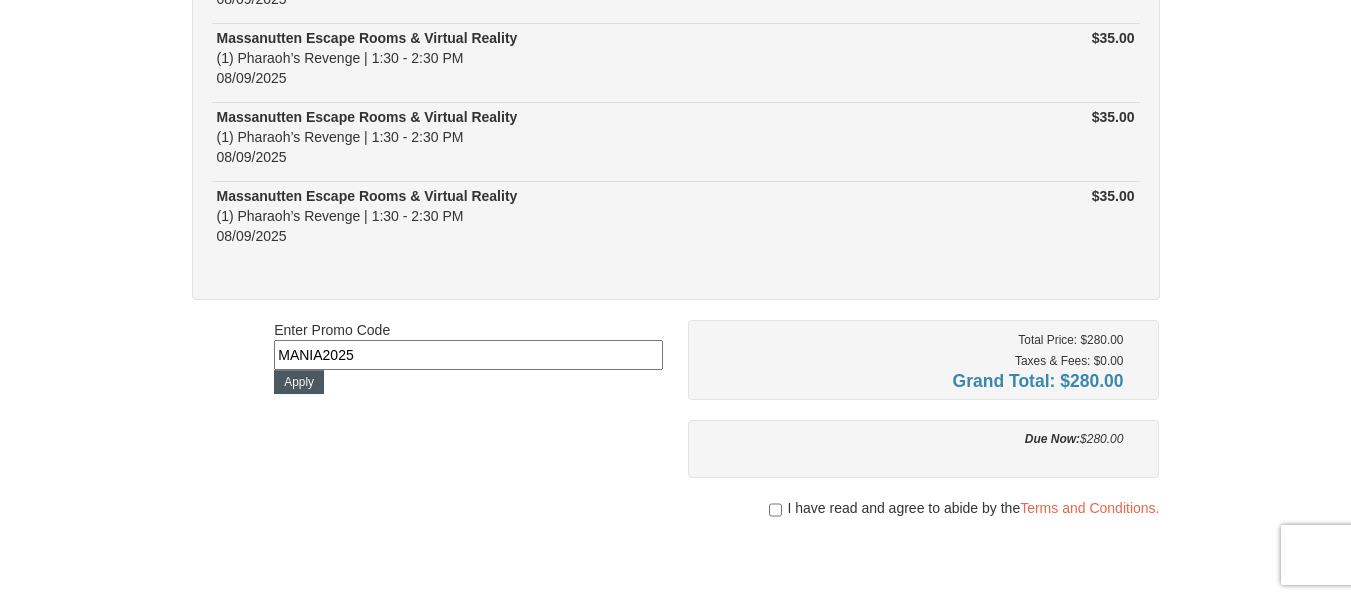 type on "MANIA2025" 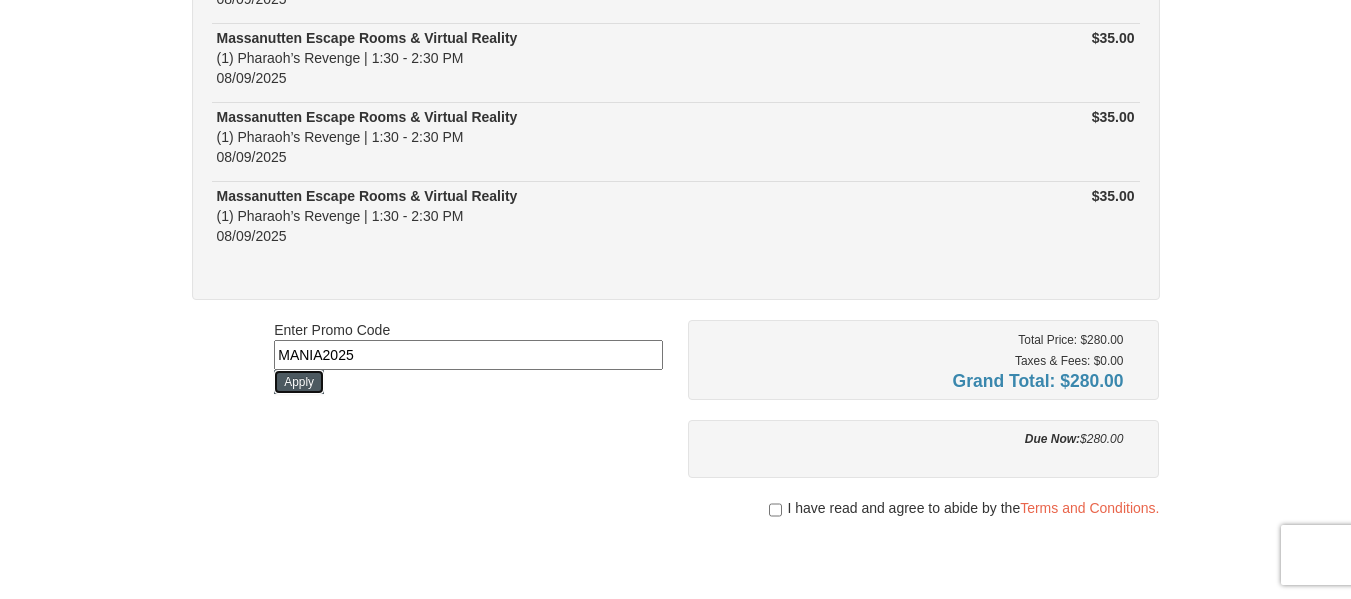 click on "Apply" at bounding box center [299, 382] 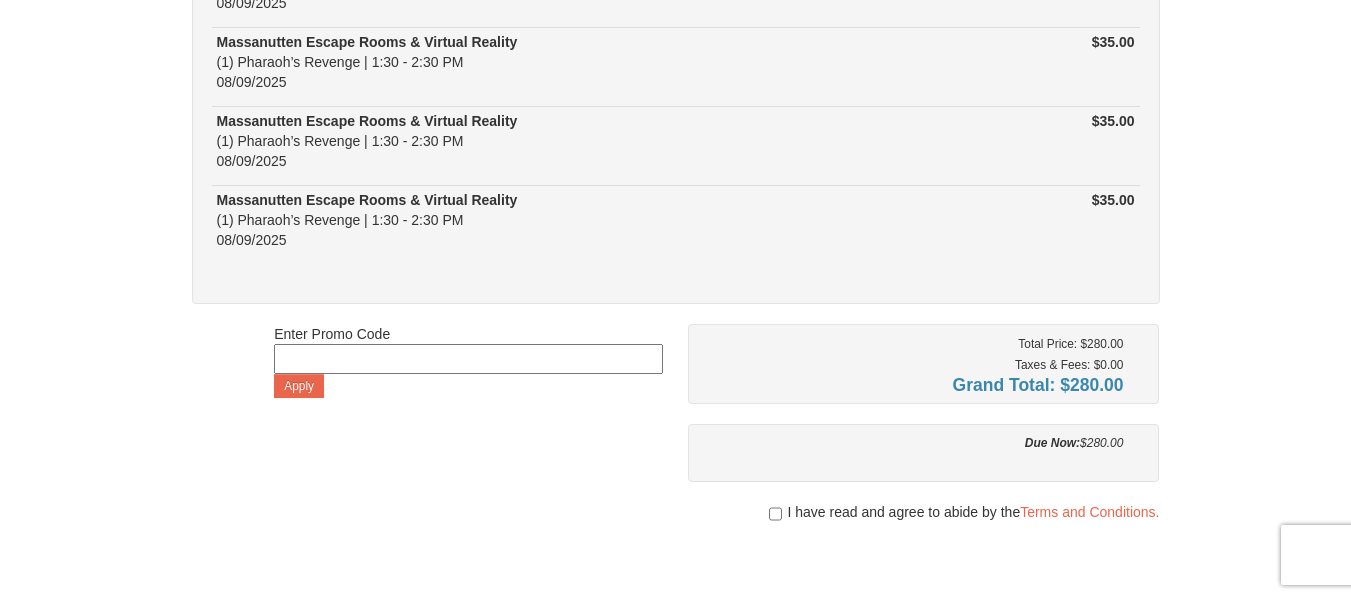 scroll, scrollTop: 0, scrollLeft: 0, axis: both 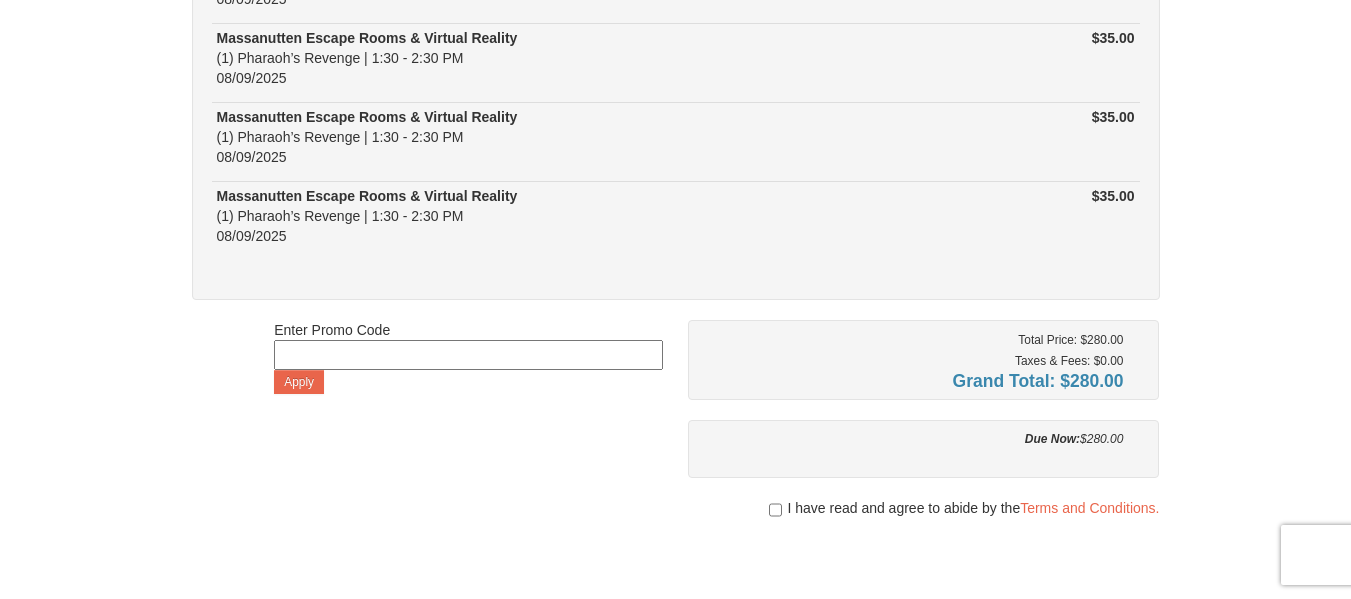click at bounding box center [468, 355] 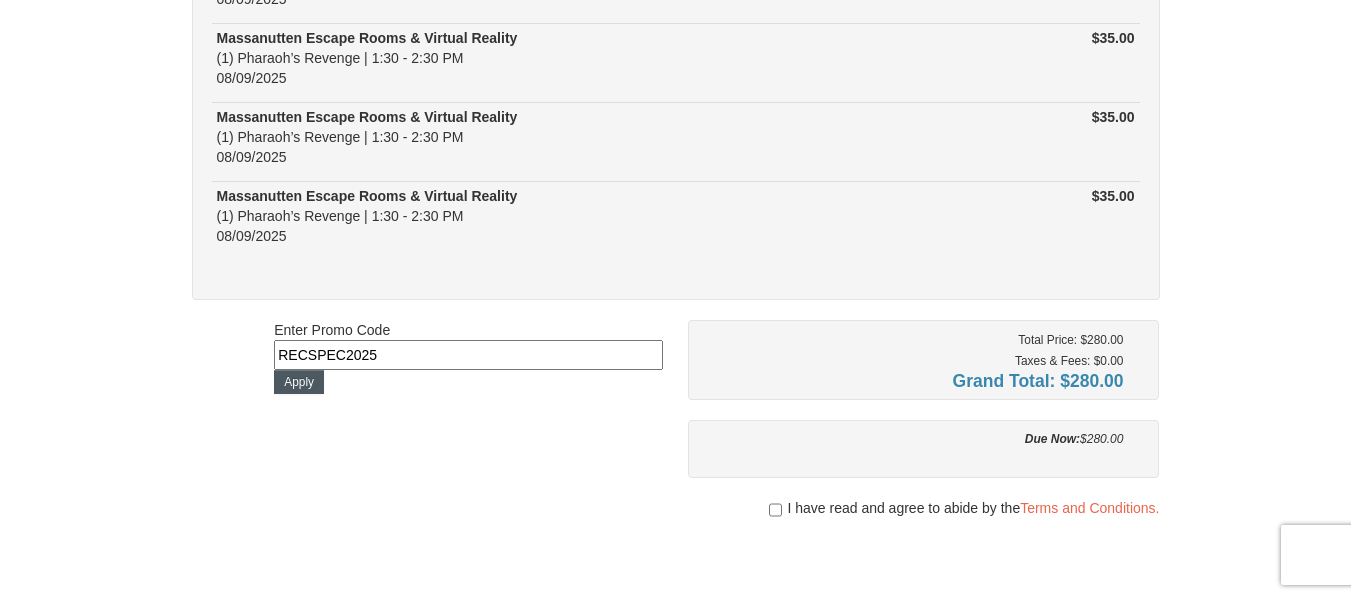 type on "RECSPEC2025" 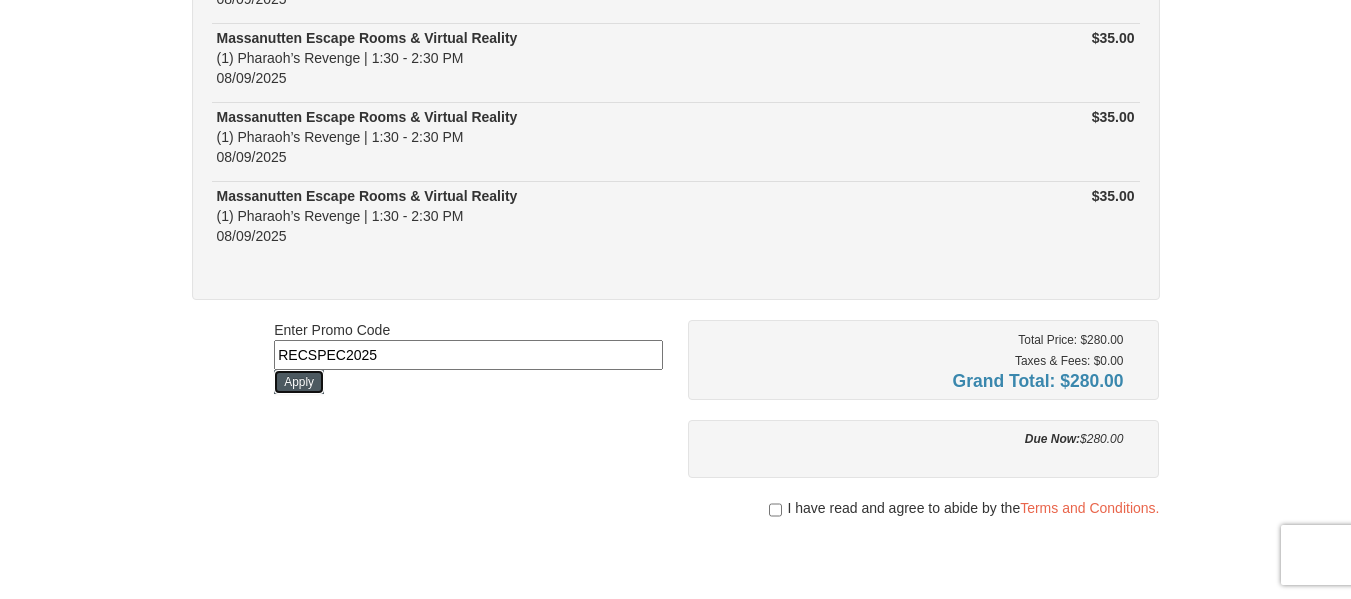 click on "Apply" at bounding box center (299, 382) 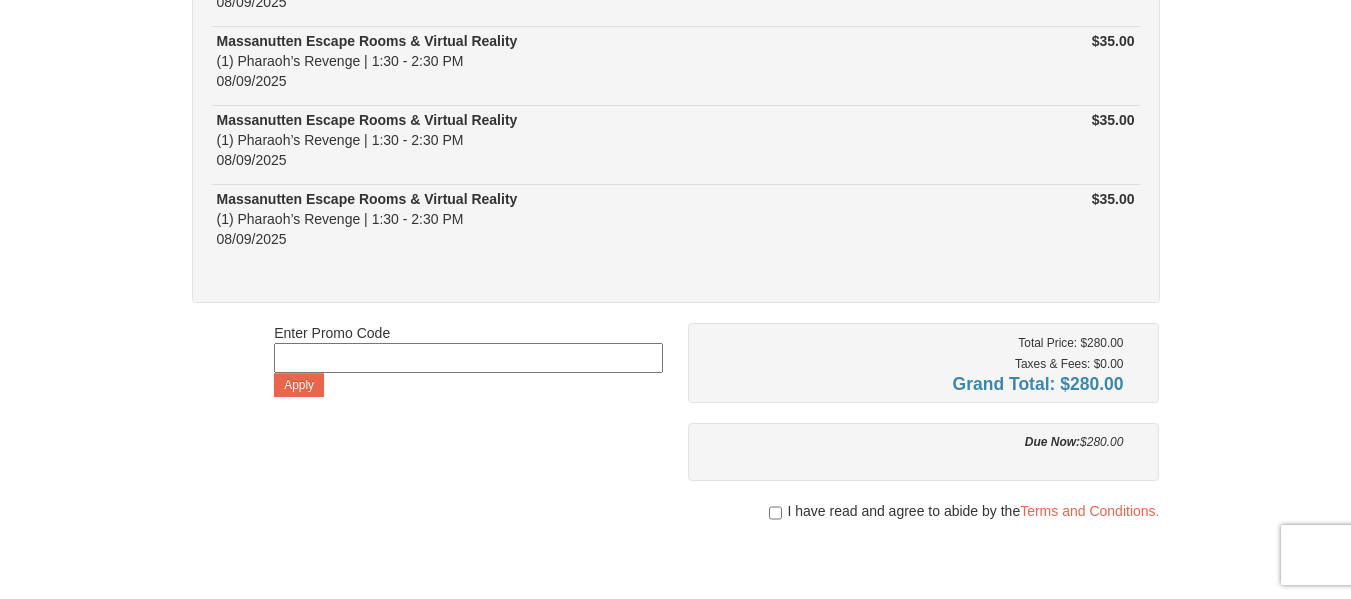 scroll, scrollTop: 596, scrollLeft: 0, axis: vertical 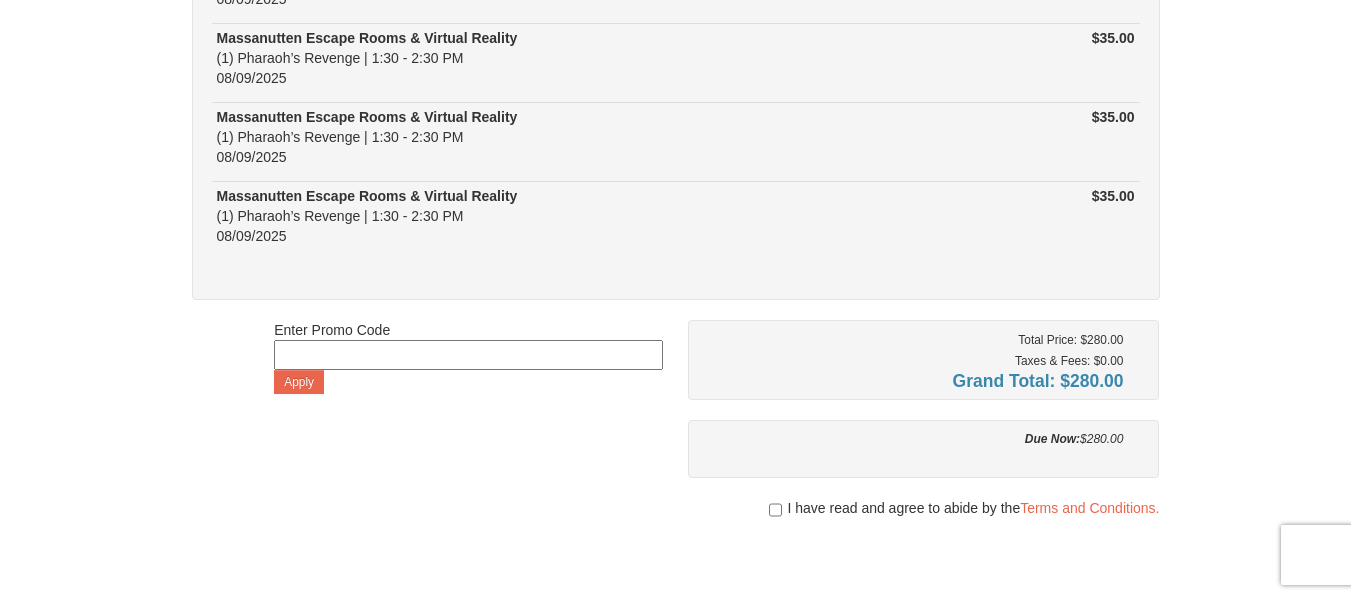 click at bounding box center (468, 355) 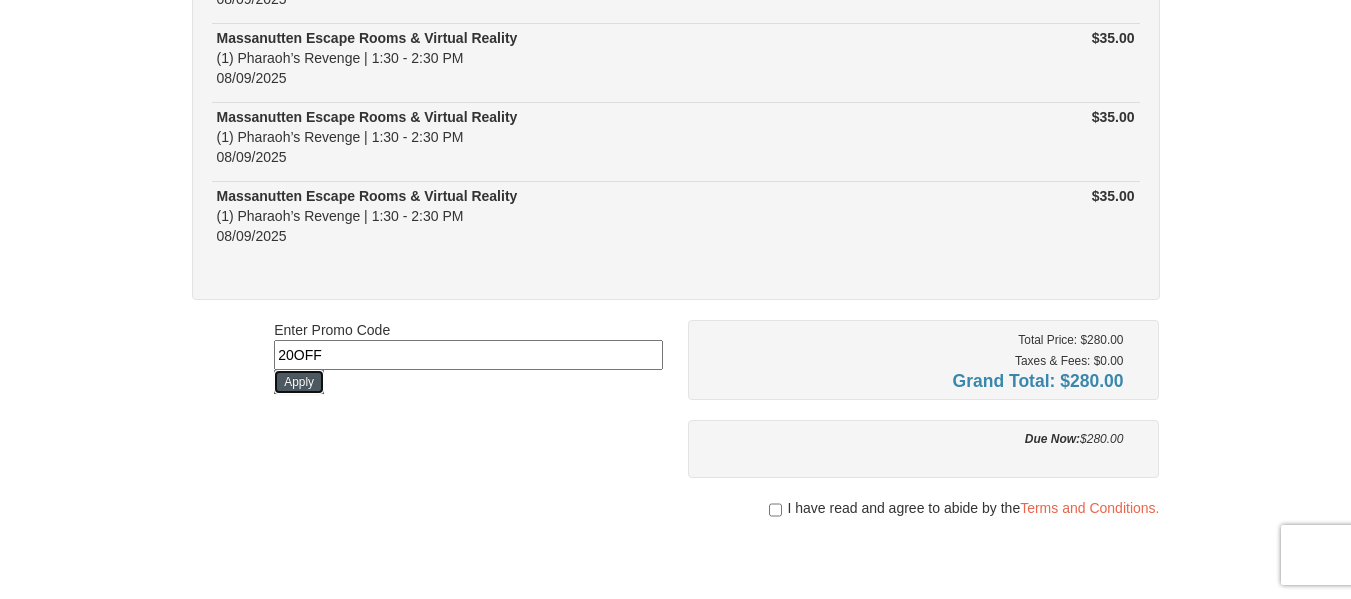 click on "Apply" at bounding box center (299, 382) 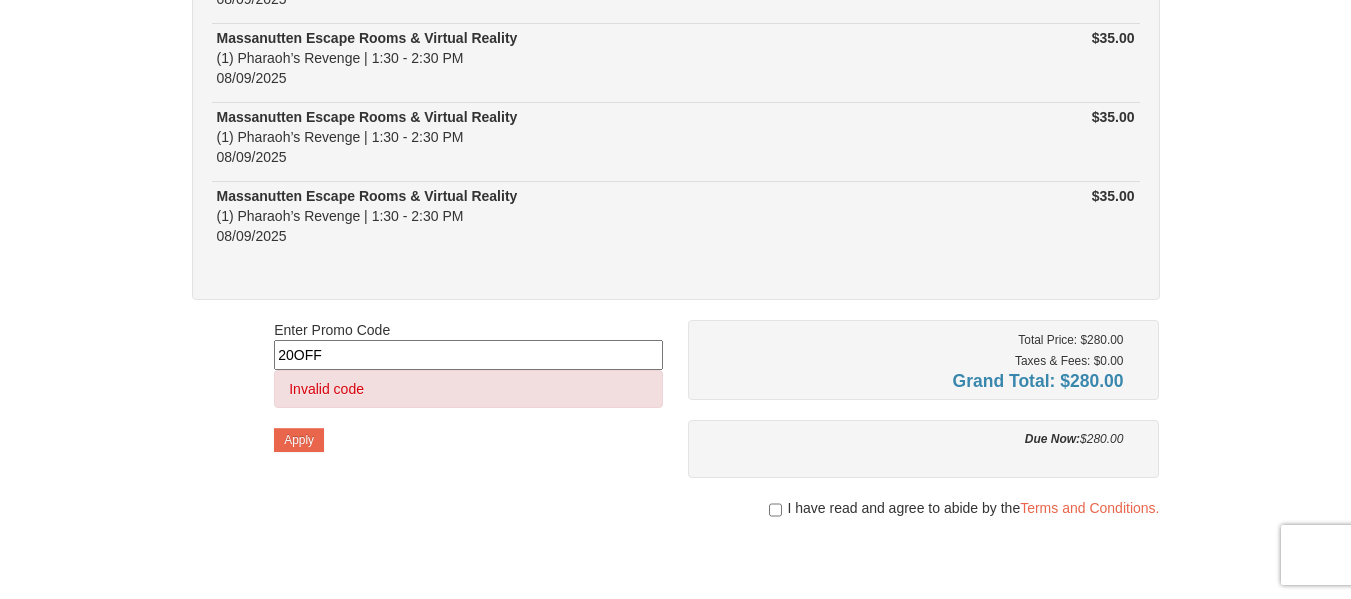 drag, startPoint x: 423, startPoint y: 354, endPoint x: 253, endPoint y: 341, distance: 170.49634 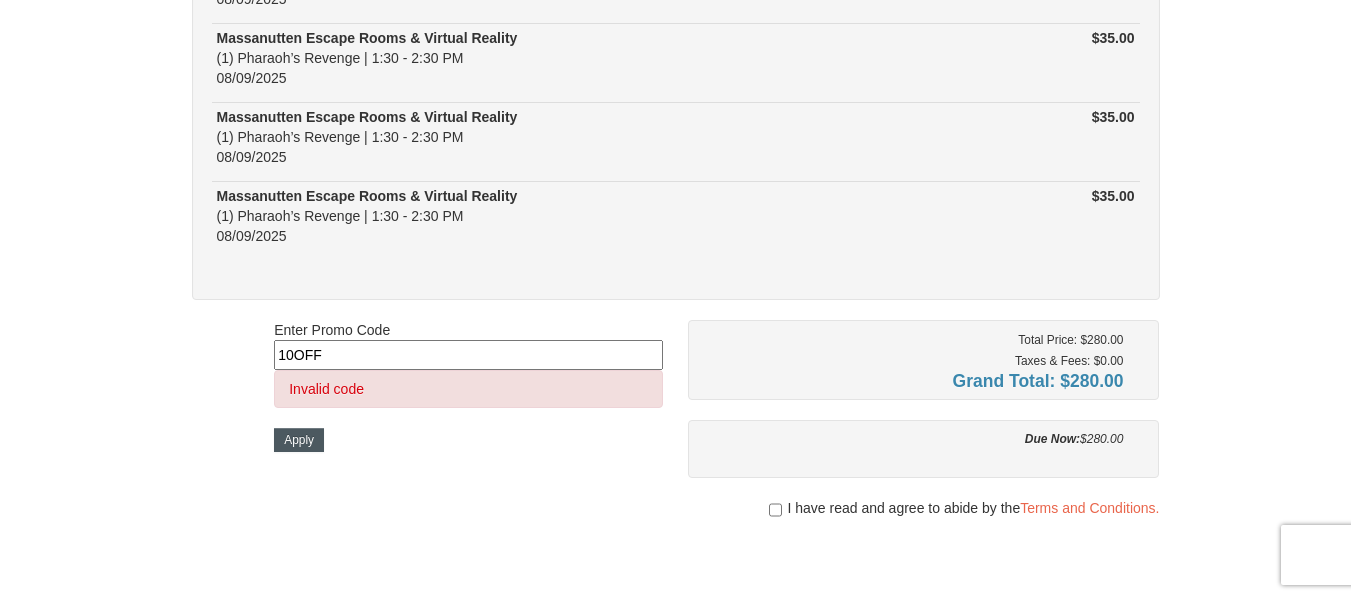 type on "10OFF" 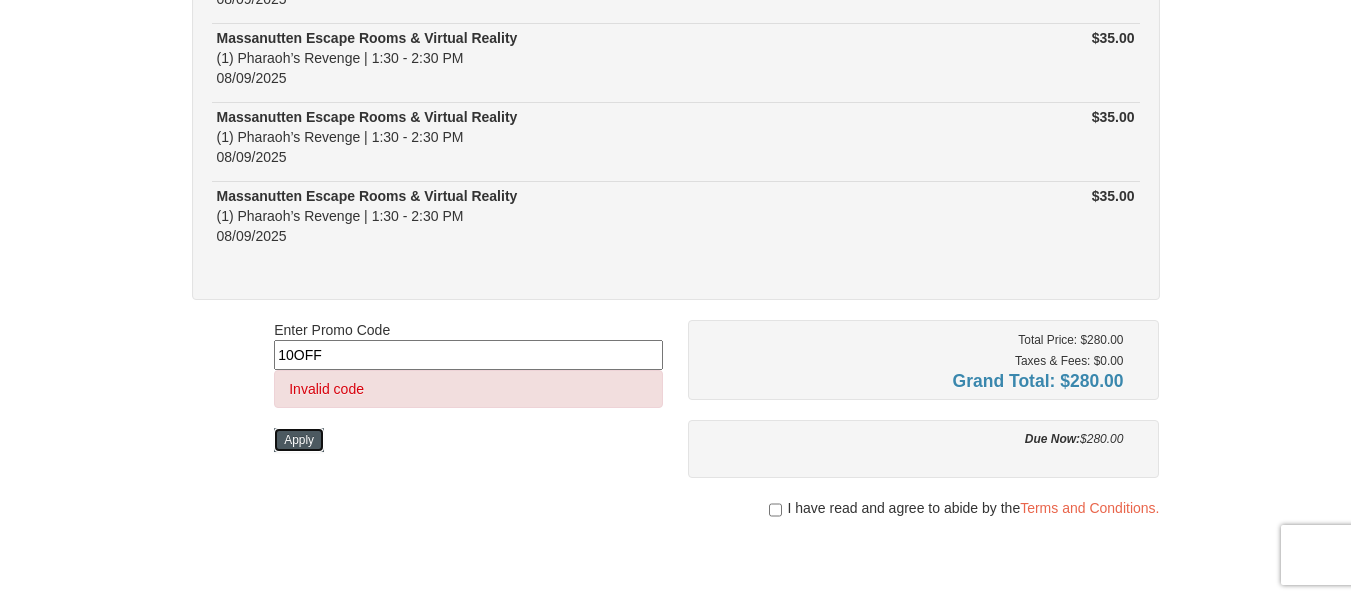 click on "Apply" at bounding box center (299, 440) 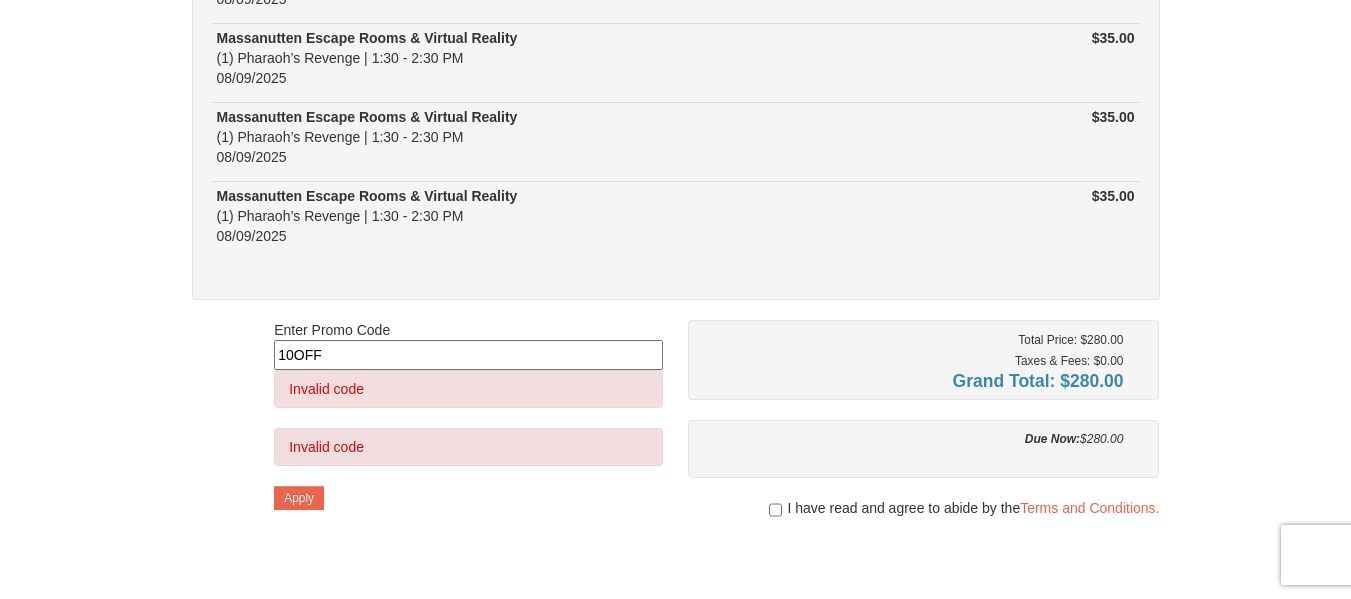 click on "1
) Sign In
2
) Billing Info
3
) Review
) Complete
×" at bounding box center (675, 116) 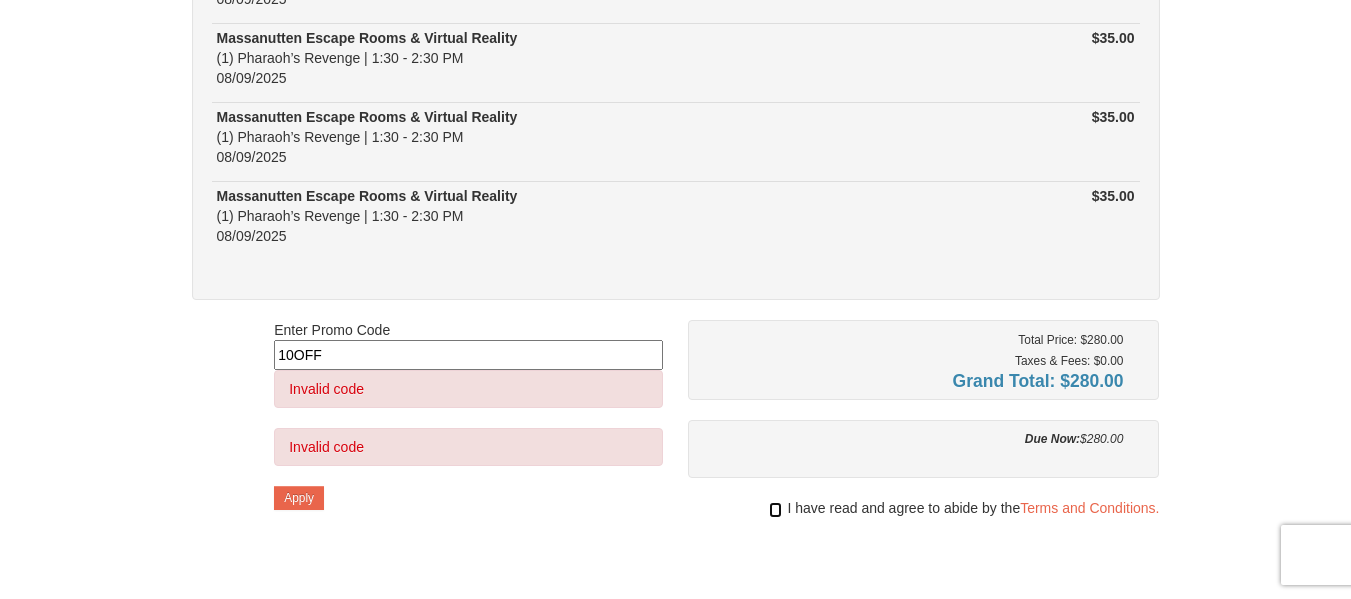 click at bounding box center [775, 510] 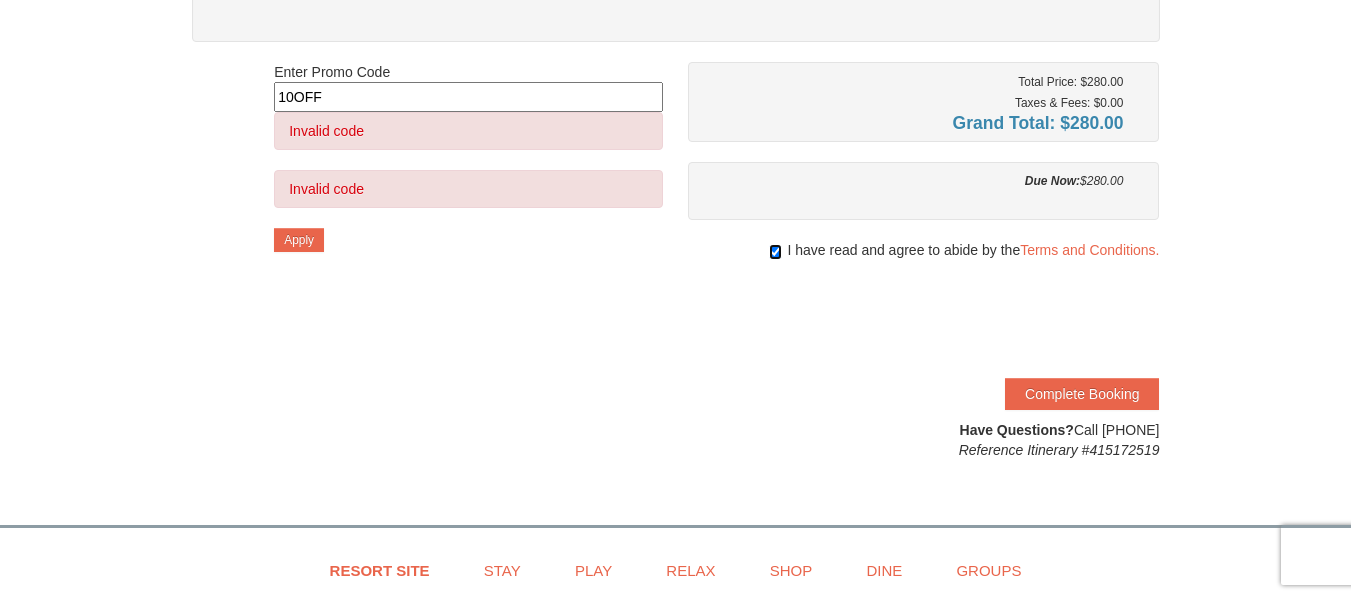 scroll, scrollTop: 900, scrollLeft: 0, axis: vertical 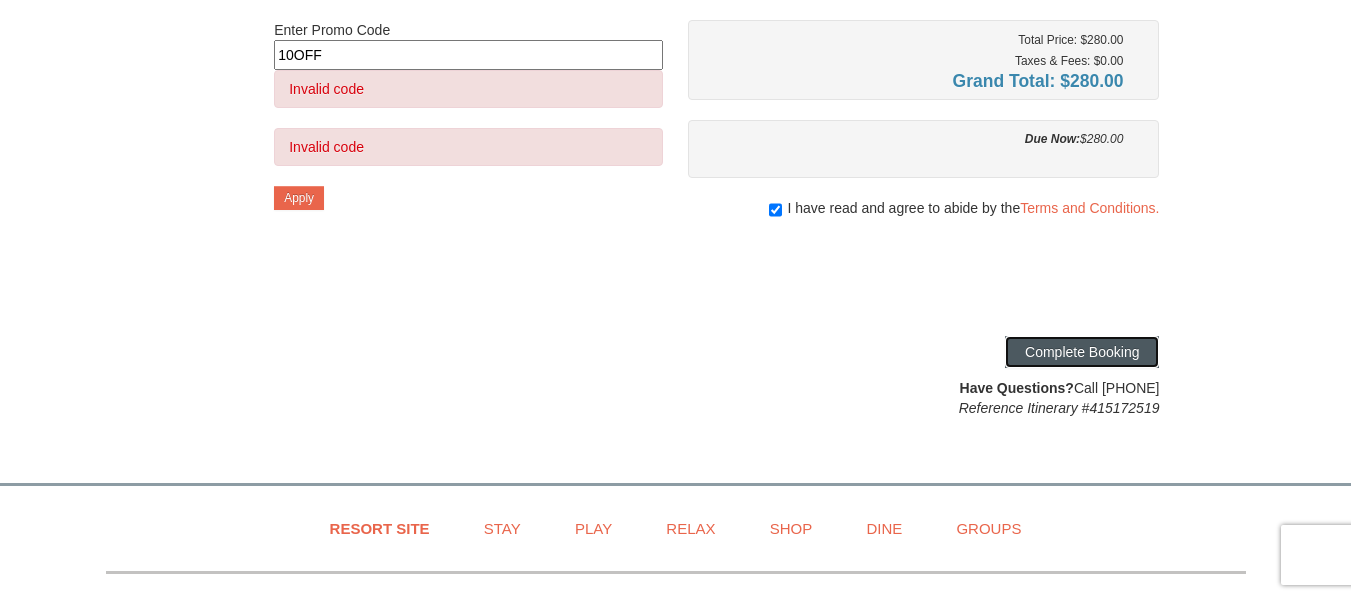 click on "Complete Booking" at bounding box center [1082, 352] 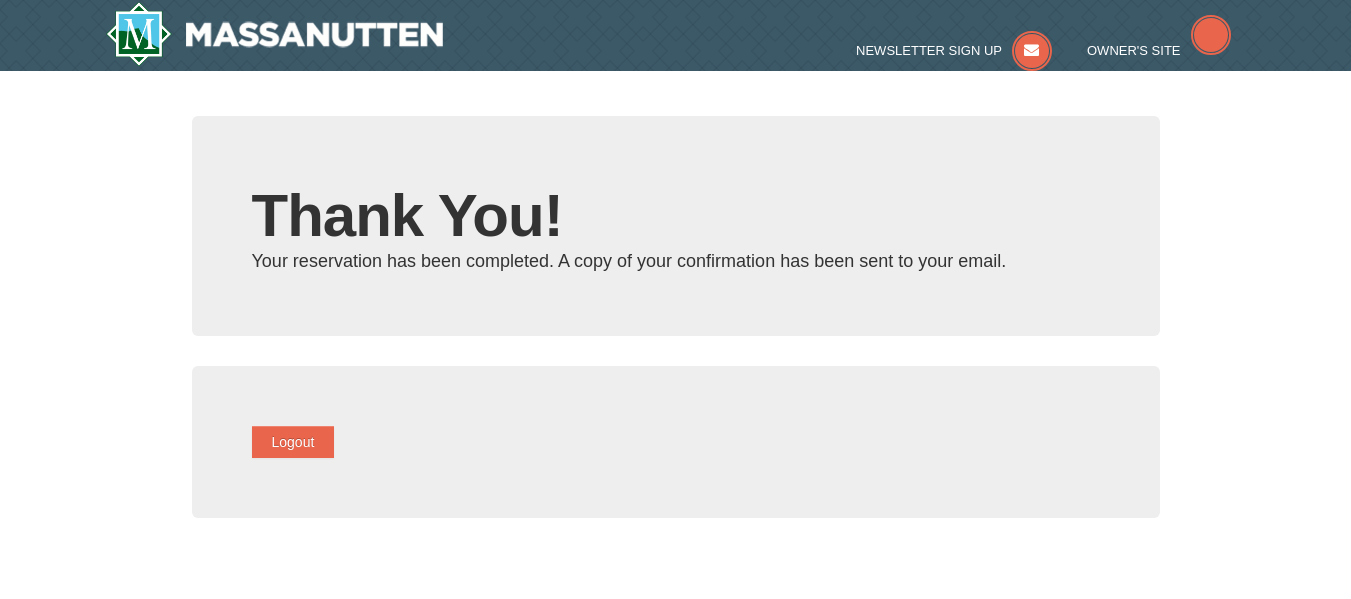 scroll, scrollTop: 0, scrollLeft: 0, axis: both 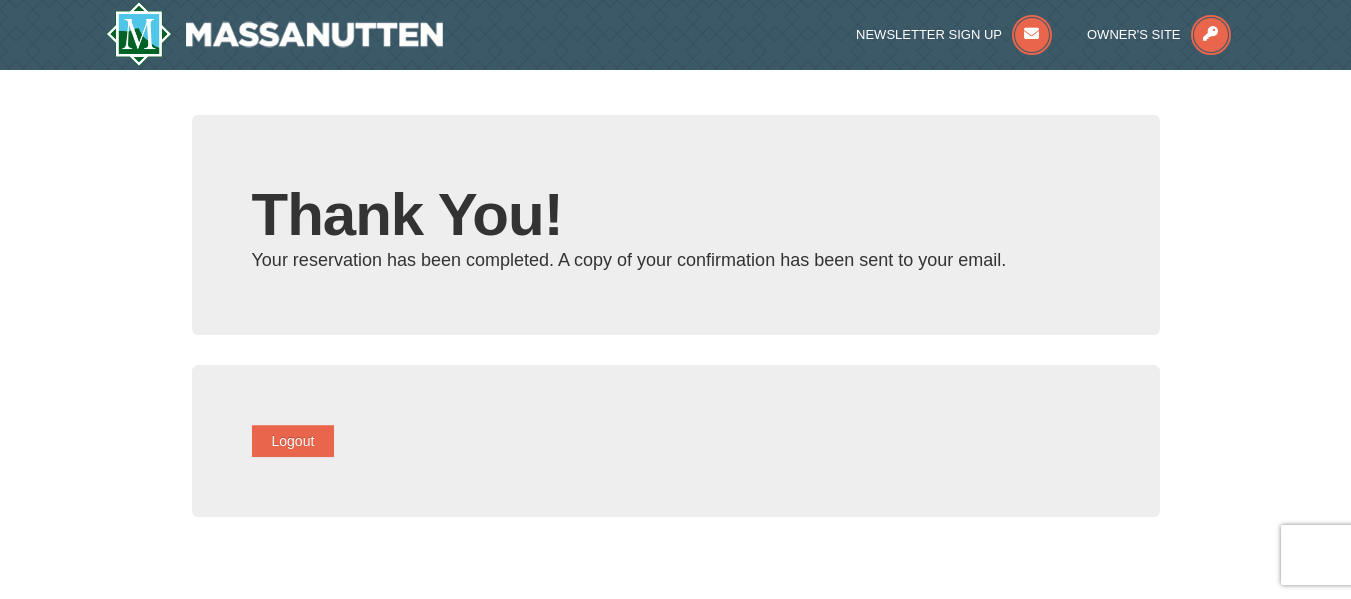 type on "[EMAIL]" 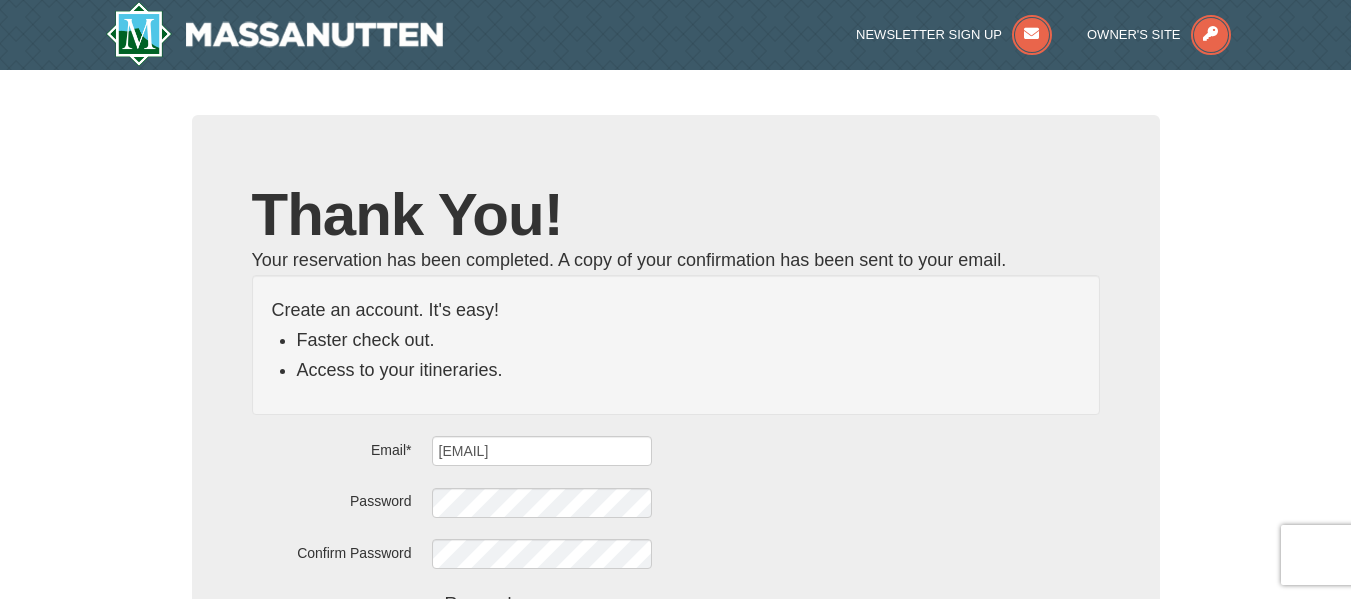 click on "×
Thank You!
Your reservation has been completed. A copy of your confirmation has been sent to your email.
View My Account
Create an account.  It's easy!
Faster check out.
Access to your itineraries.
Email*
[EMAIL]
Password
Confirm Password" at bounding box center [675, 539] 